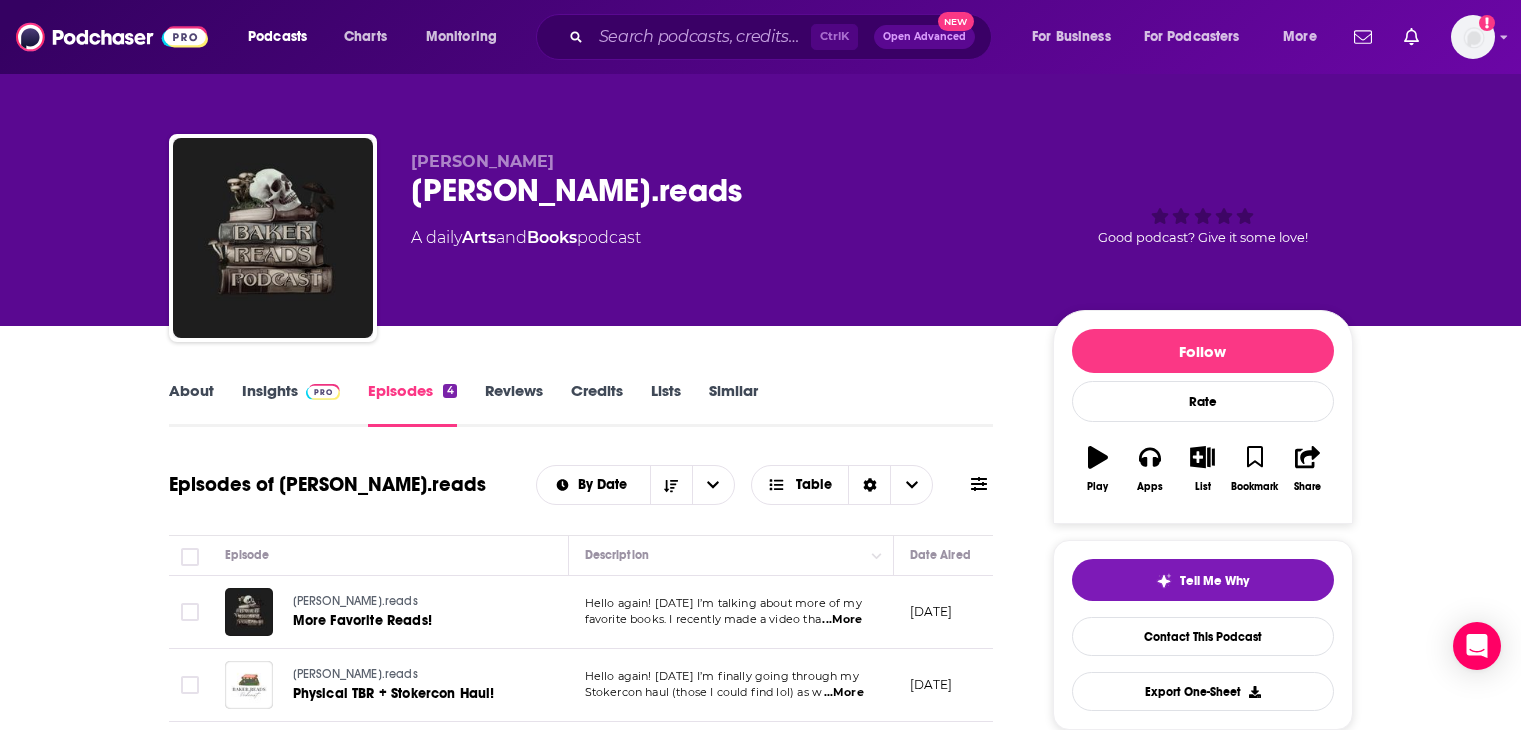 scroll, scrollTop: 38, scrollLeft: 0, axis: vertical 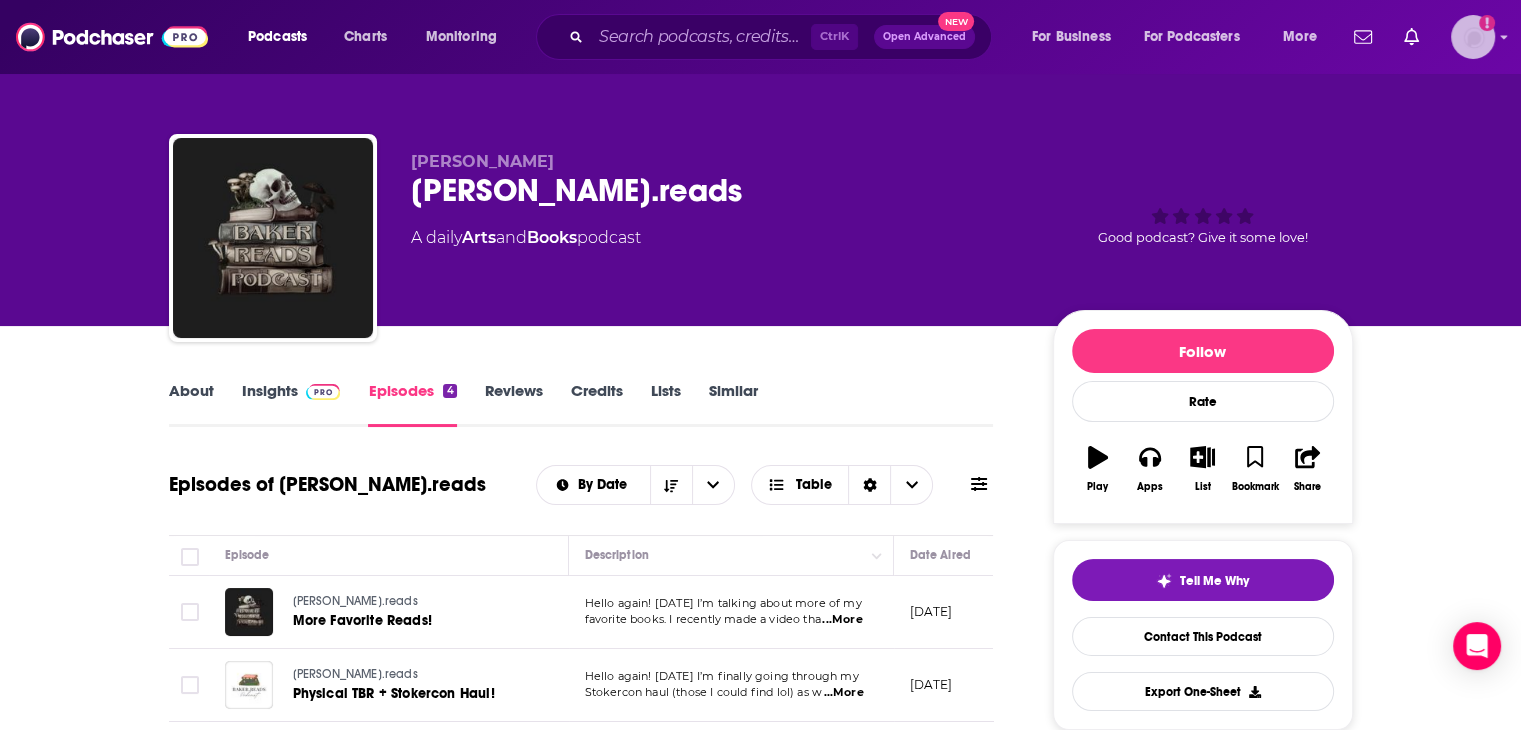 click at bounding box center (1473, 37) 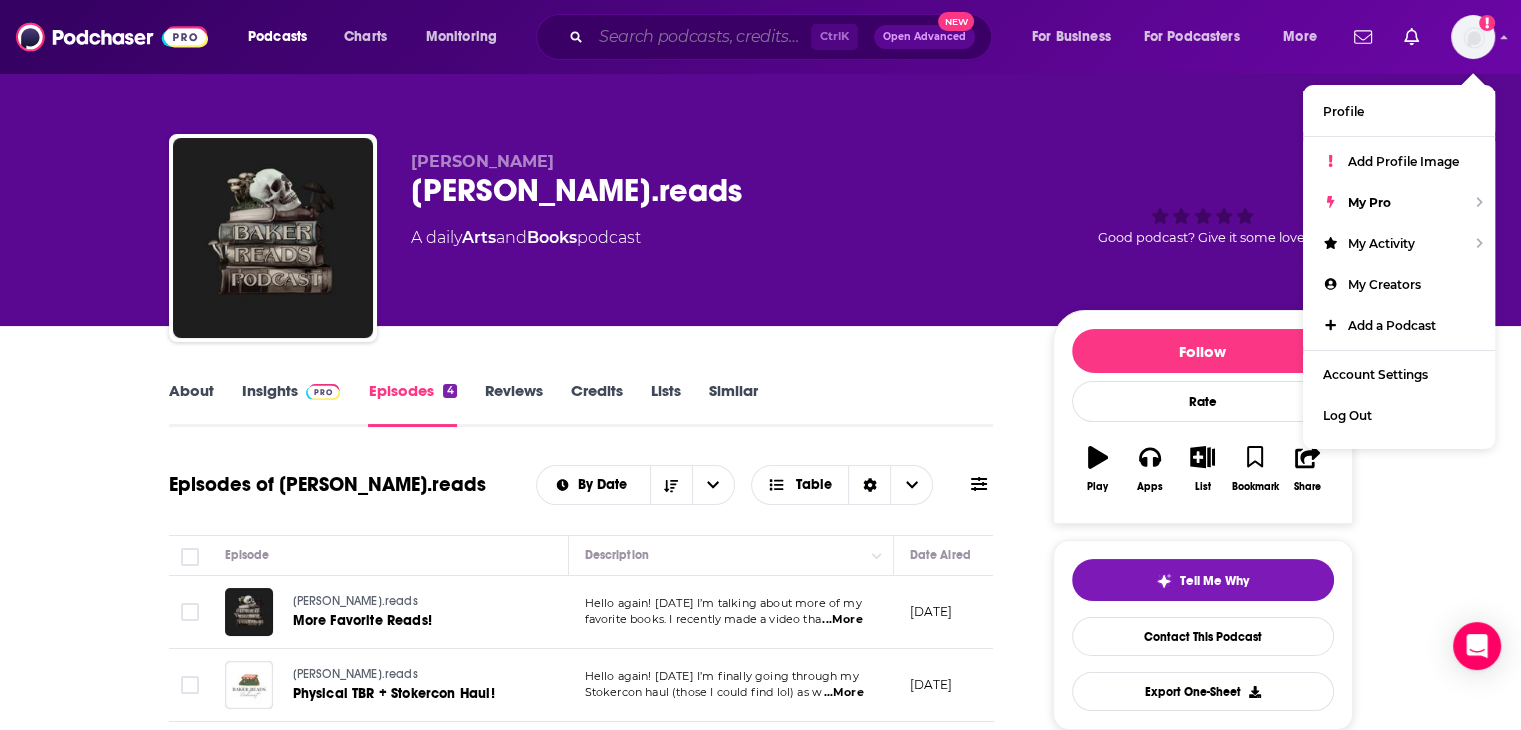click at bounding box center [701, 37] 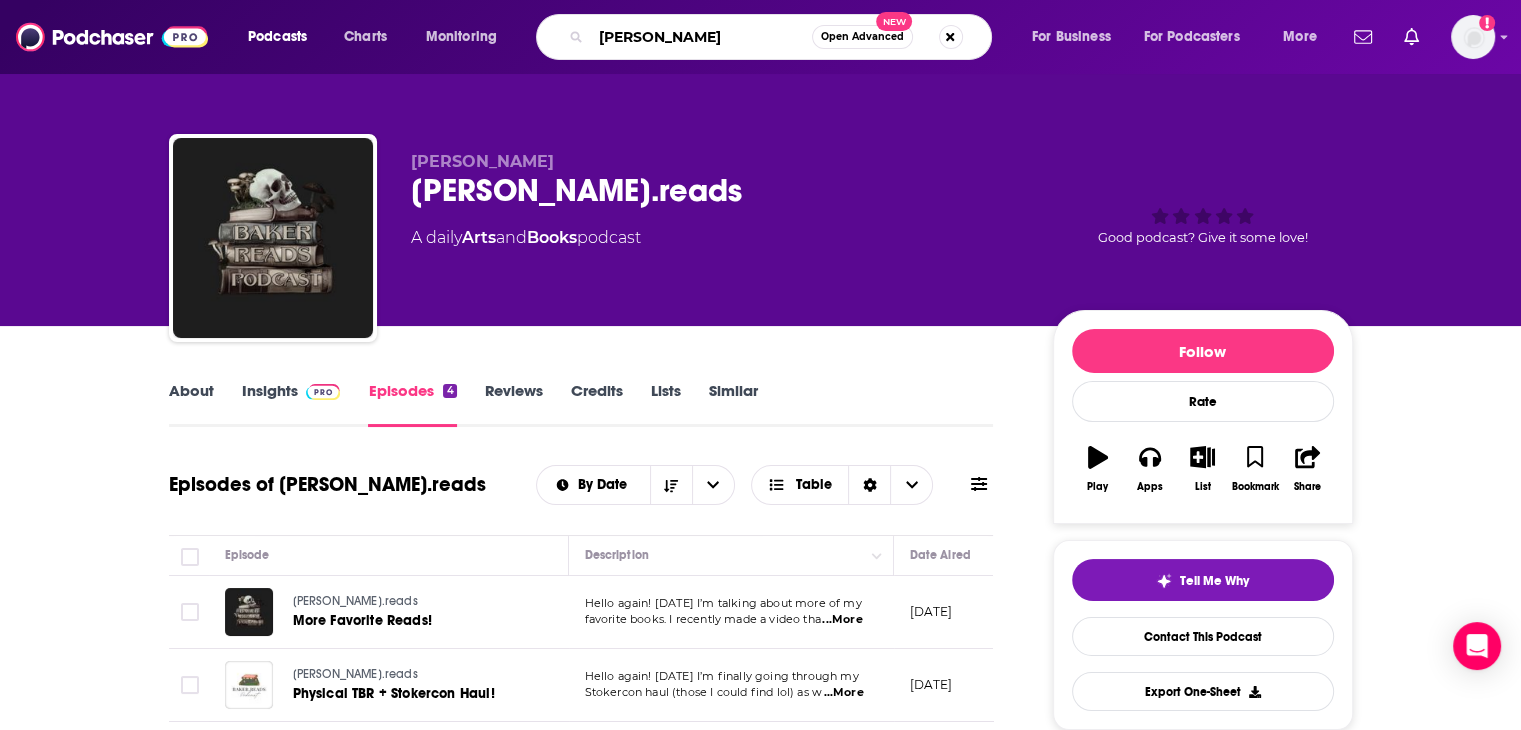 type on "carter wilson" 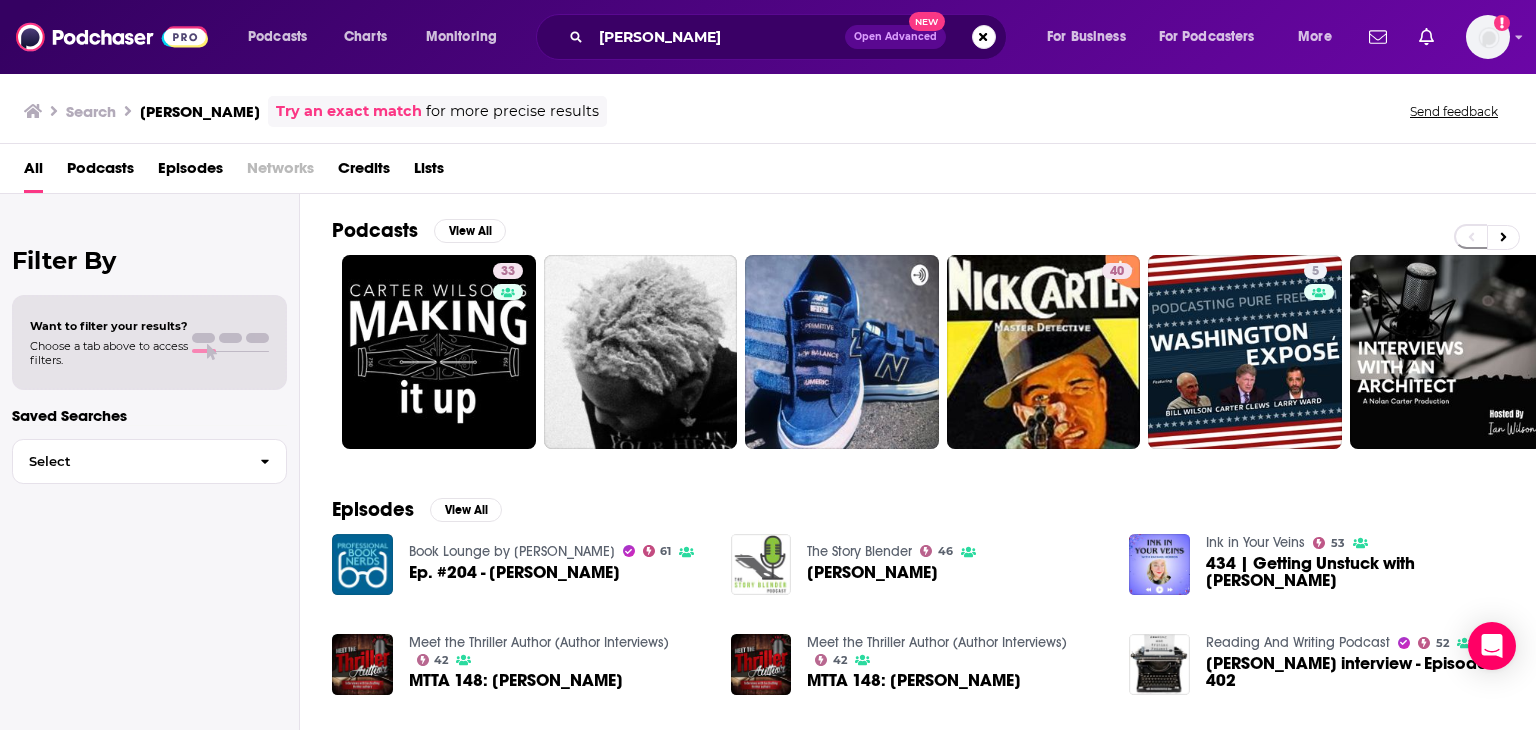 scroll, scrollTop: 100, scrollLeft: 0, axis: vertical 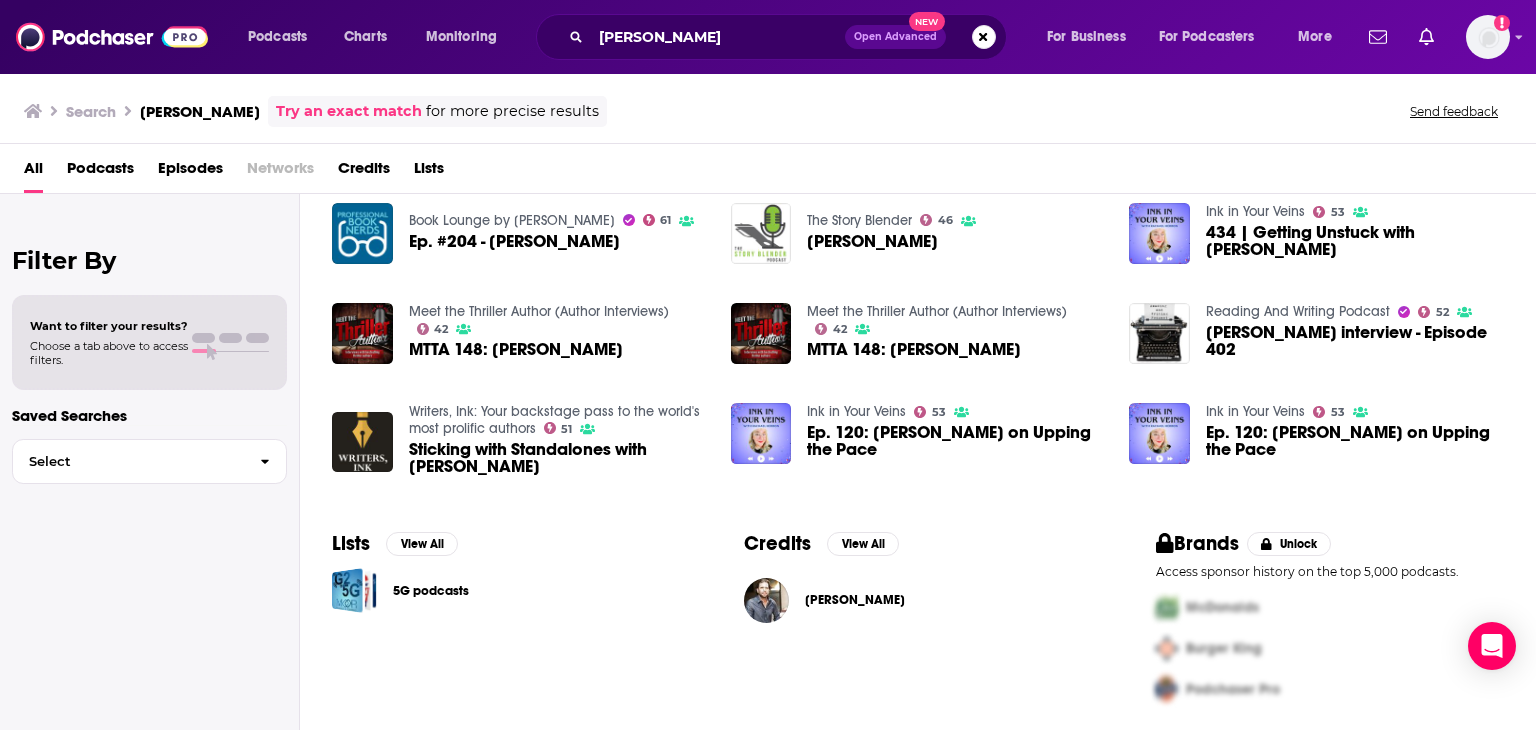 click on "Carter Wilson" at bounding box center [855, 600] 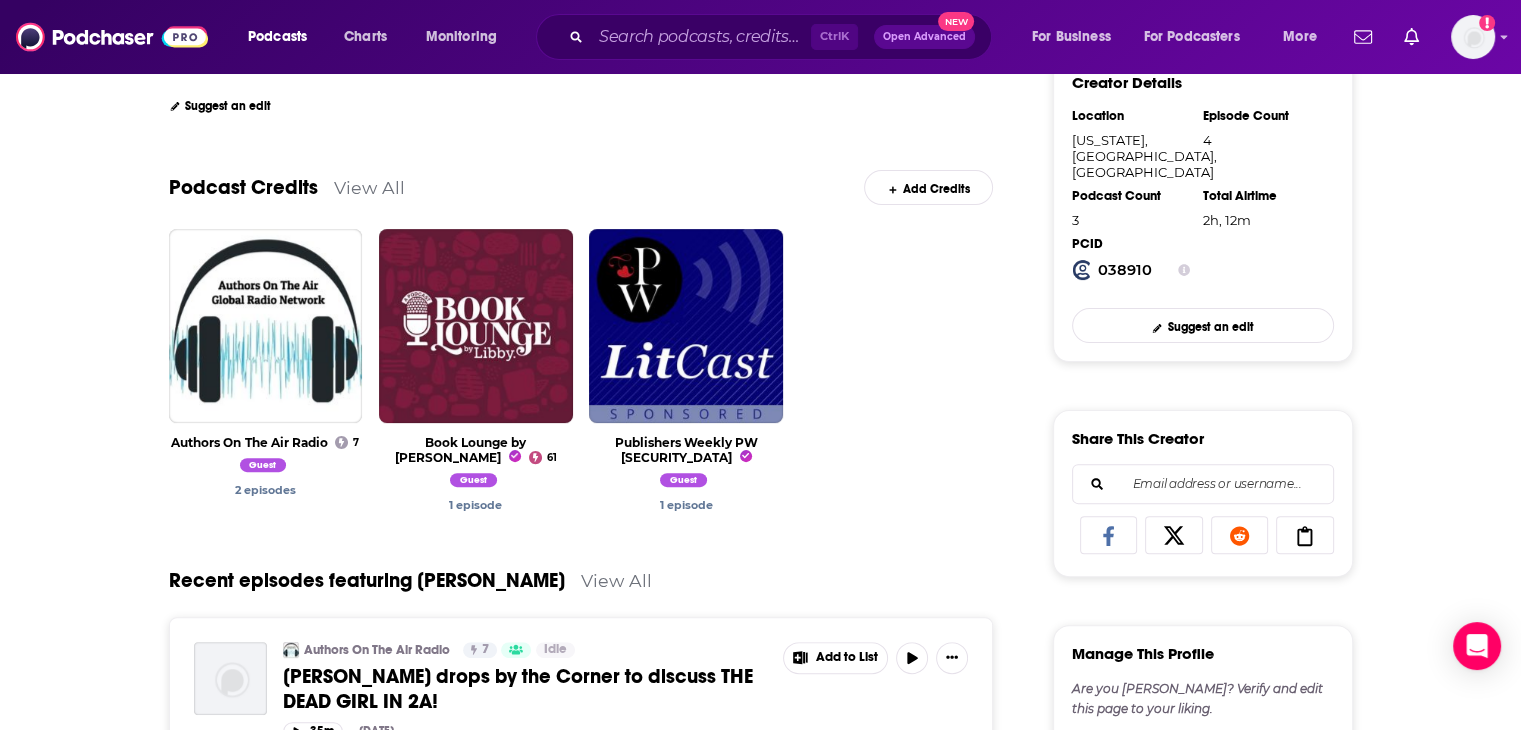 scroll, scrollTop: 500, scrollLeft: 0, axis: vertical 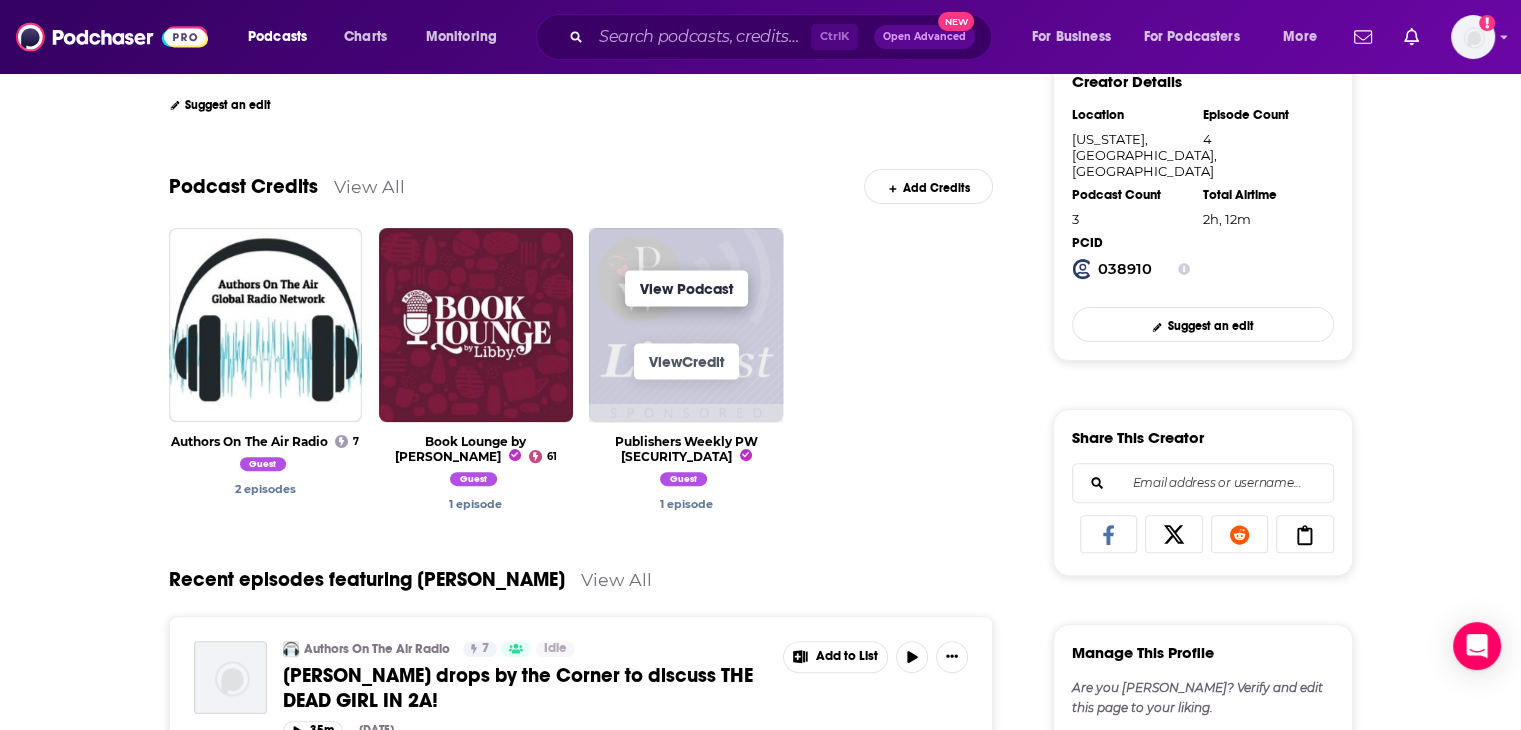 drag, startPoint x: 720, startPoint y: 287, endPoint x: 708, endPoint y: 289, distance: 12.165525 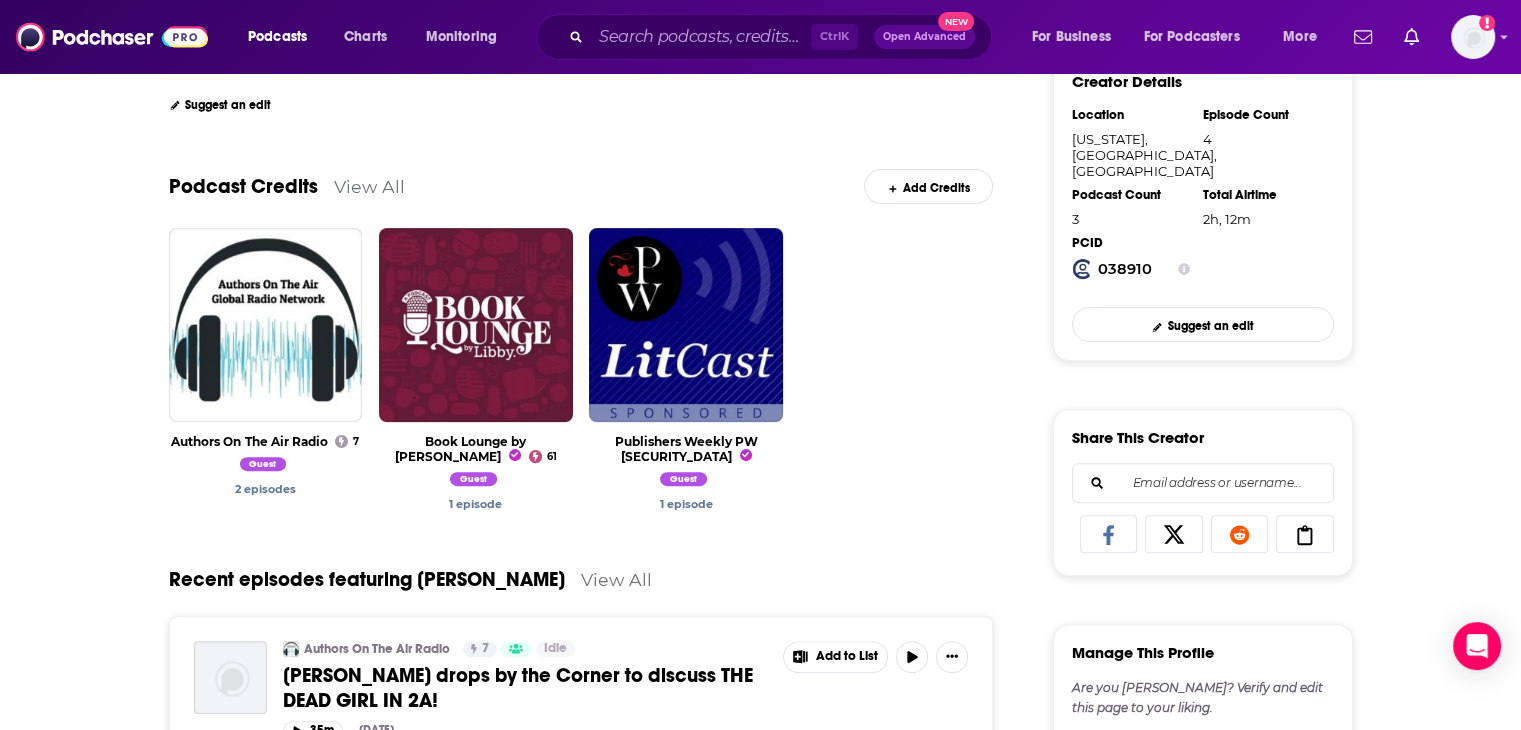 scroll, scrollTop: 600, scrollLeft: 0, axis: vertical 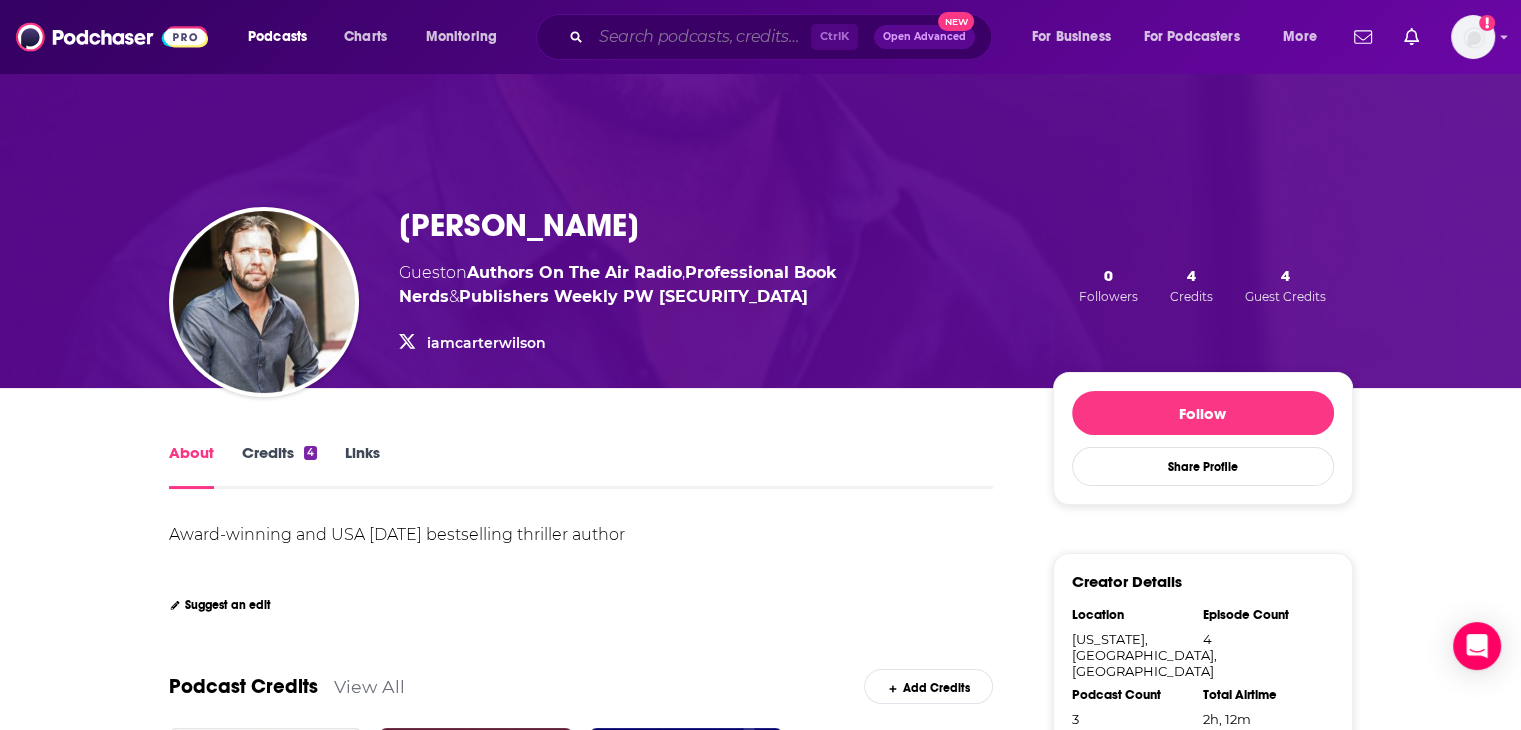 click at bounding box center [701, 37] 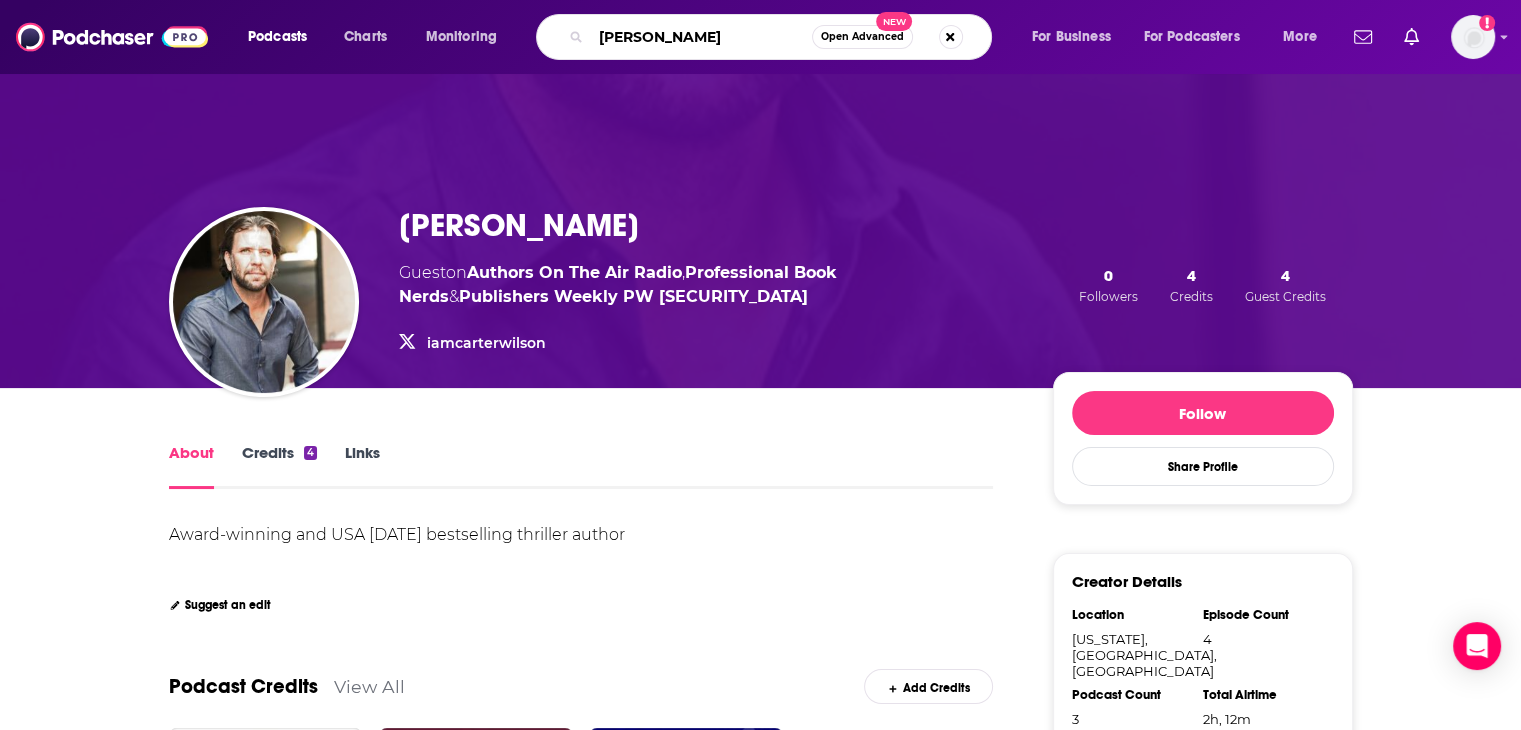 type on "joshua mohling" 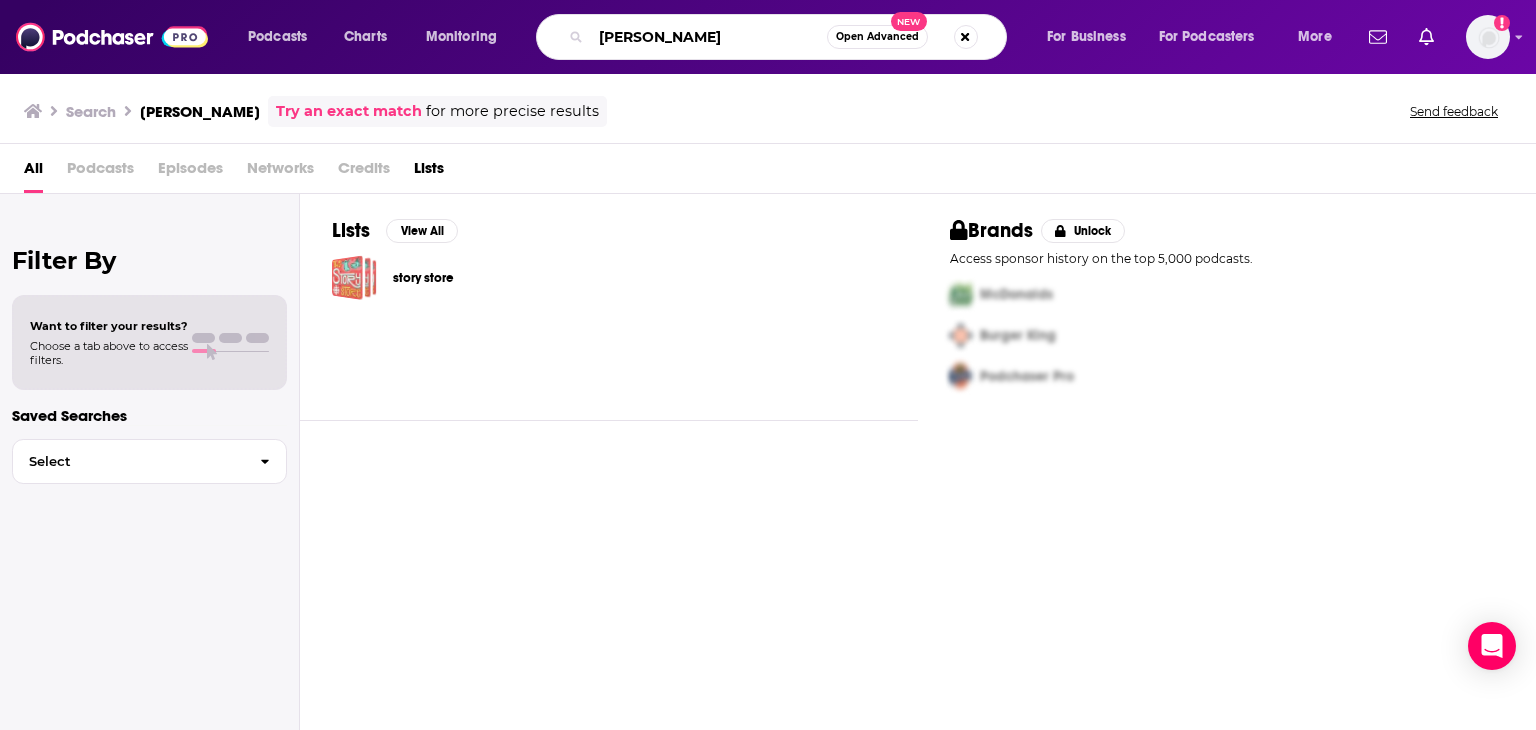 click on "joshua mohling" at bounding box center [709, 37] 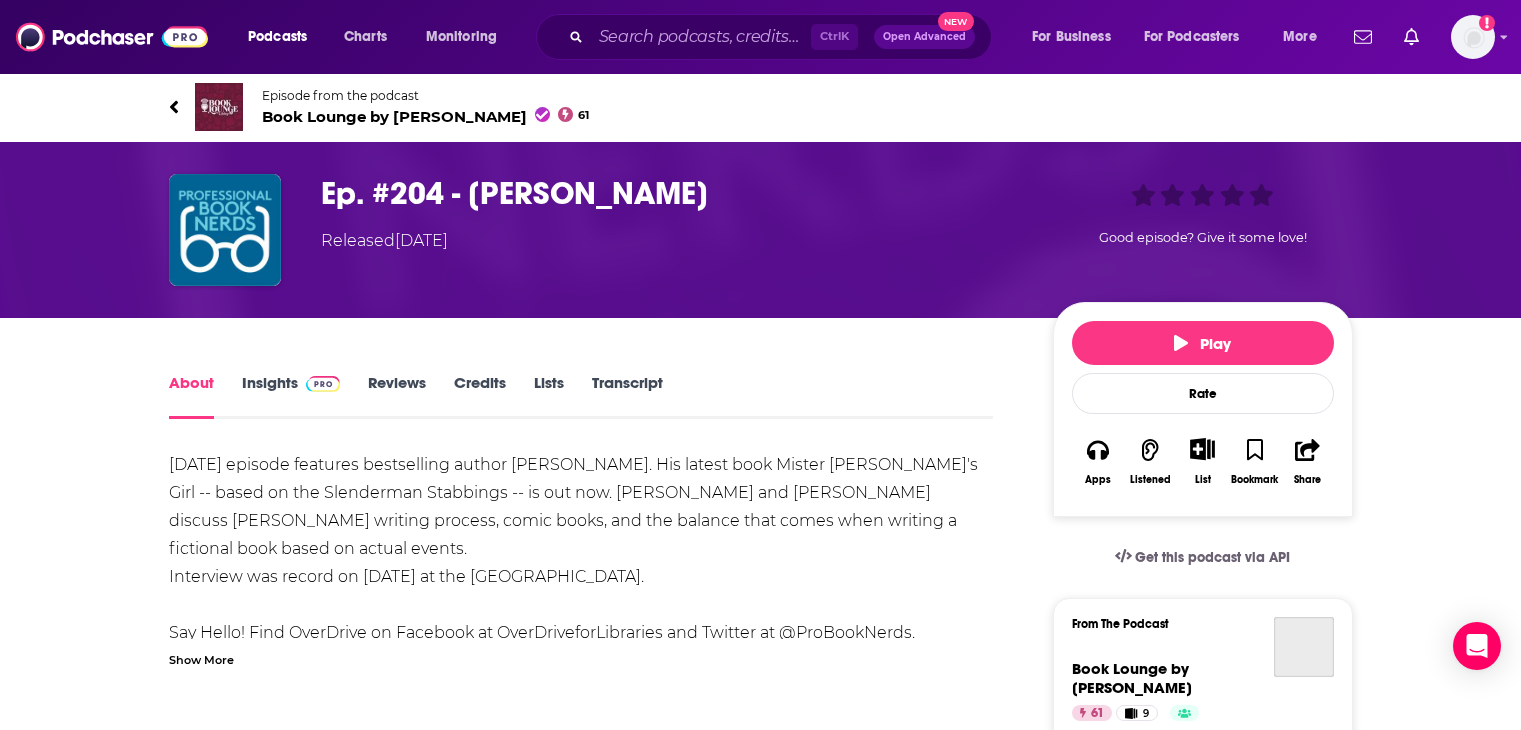 scroll, scrollTop: 0, scrollLeft: 0, axis: both 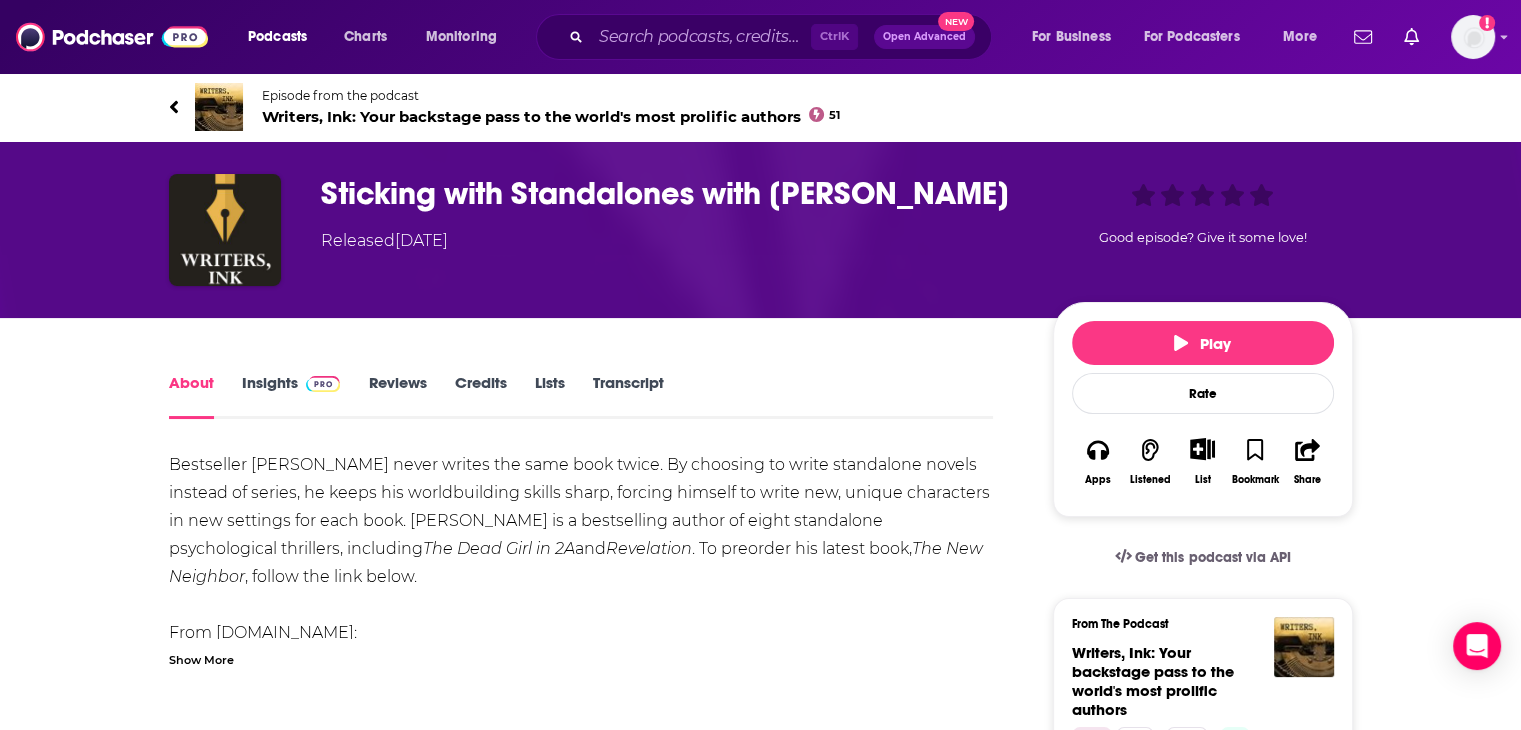 click on "Writers, Ink: Your backstage pass to the world's most prolific authors 51" at bounding box center (551, 116) 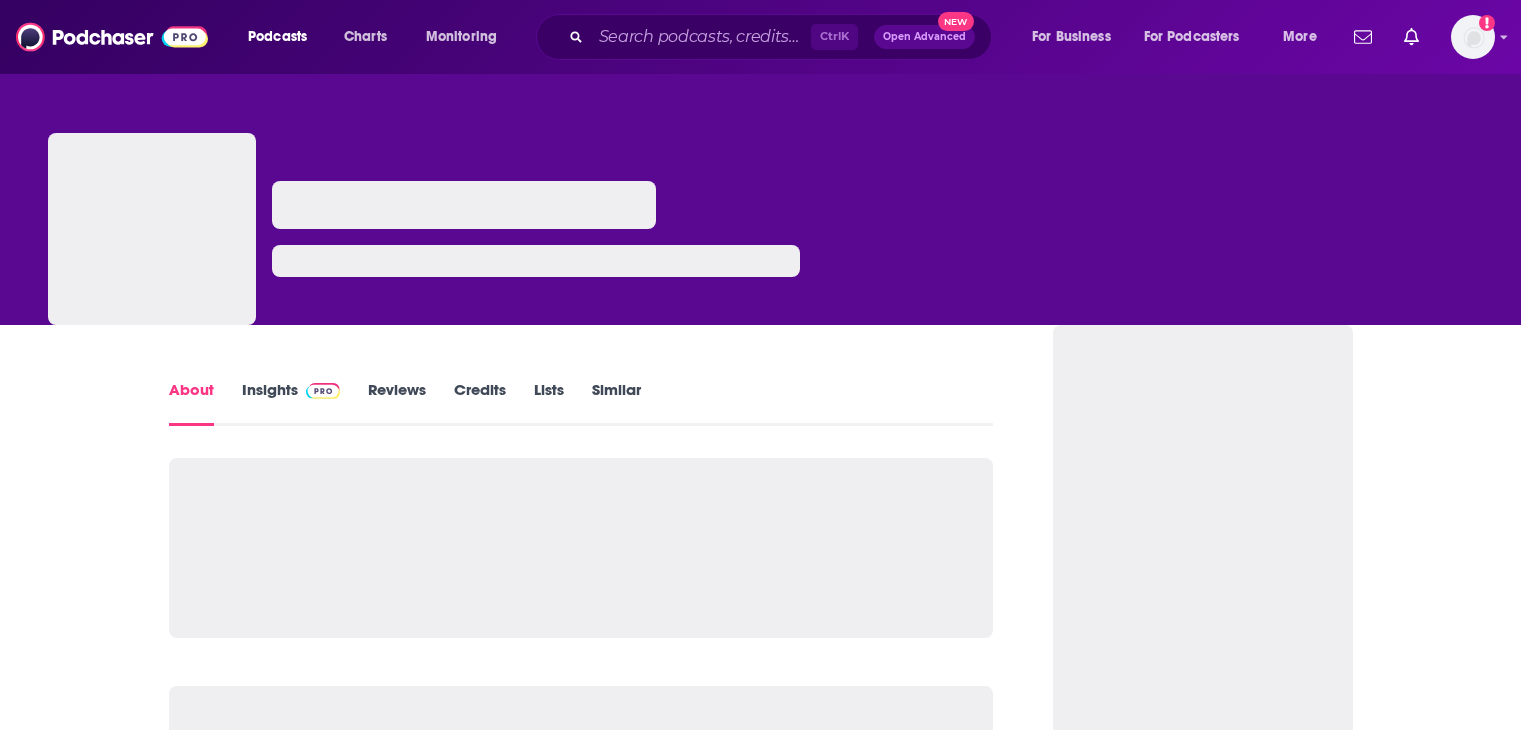 scroll, scrollTop: 0, scrollLeft: 0, axis: both 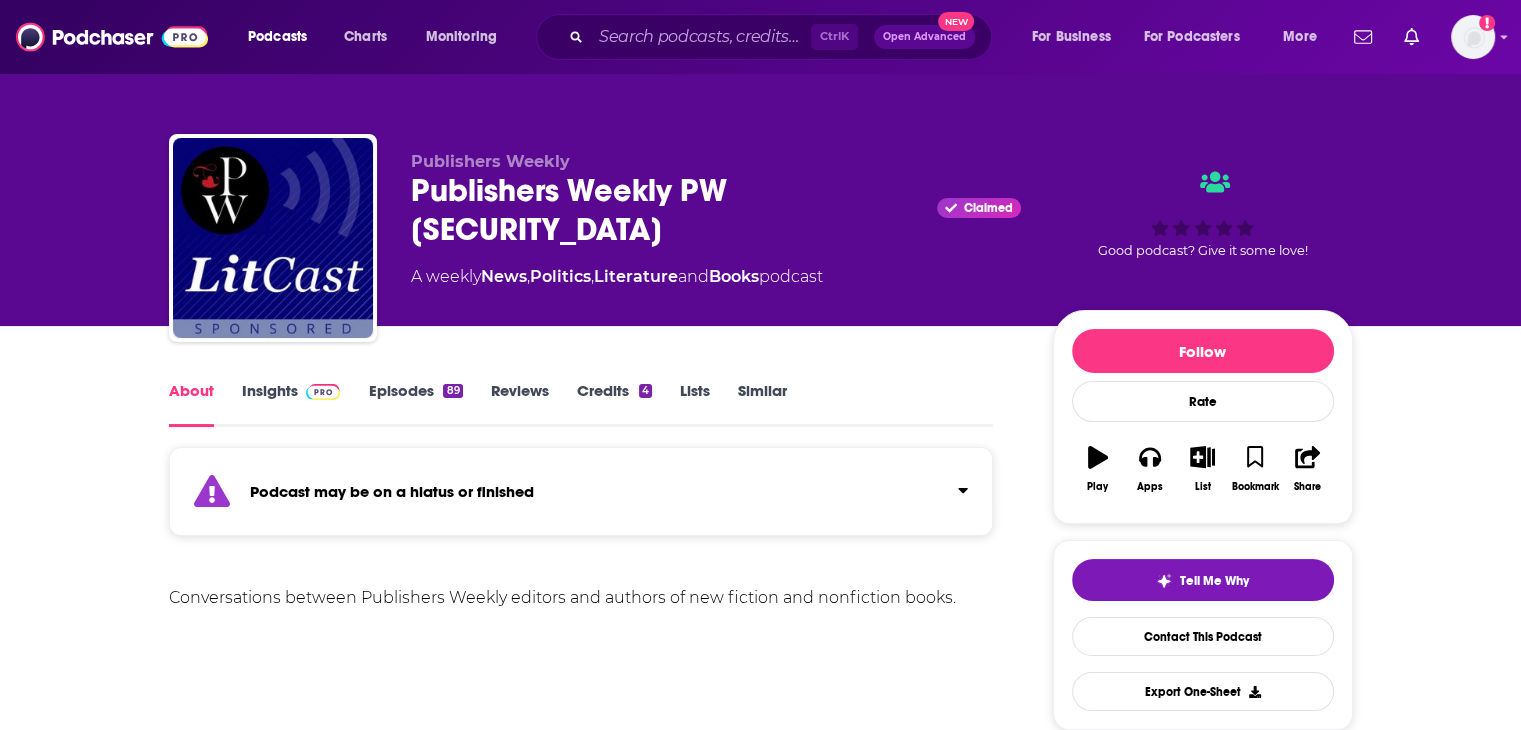click on "Publishers Weekly PW LitCast Claimed" at bounding box center (716, 210) 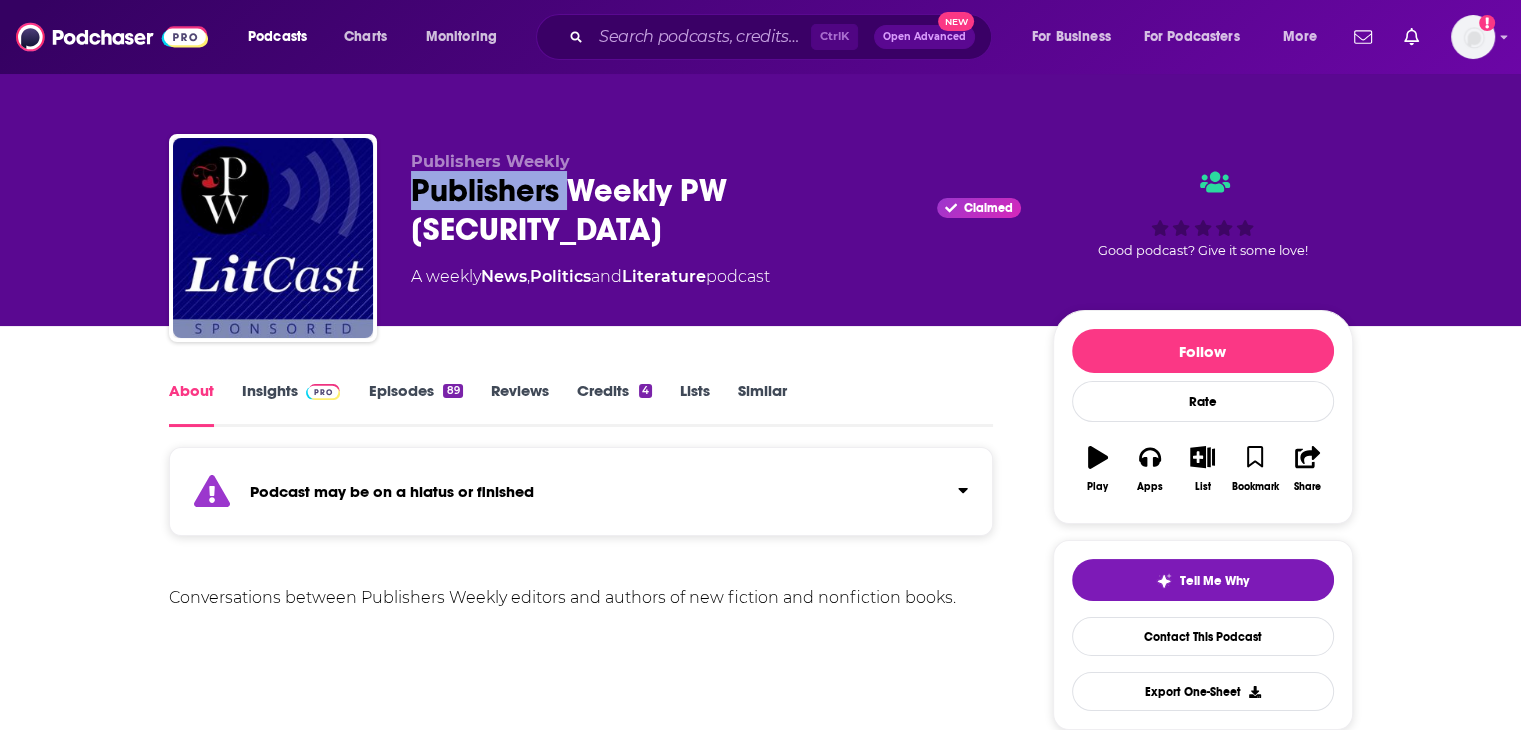 click on "Publishers Weekly PW LitCast Claimed" at bounding box center (716, 210) 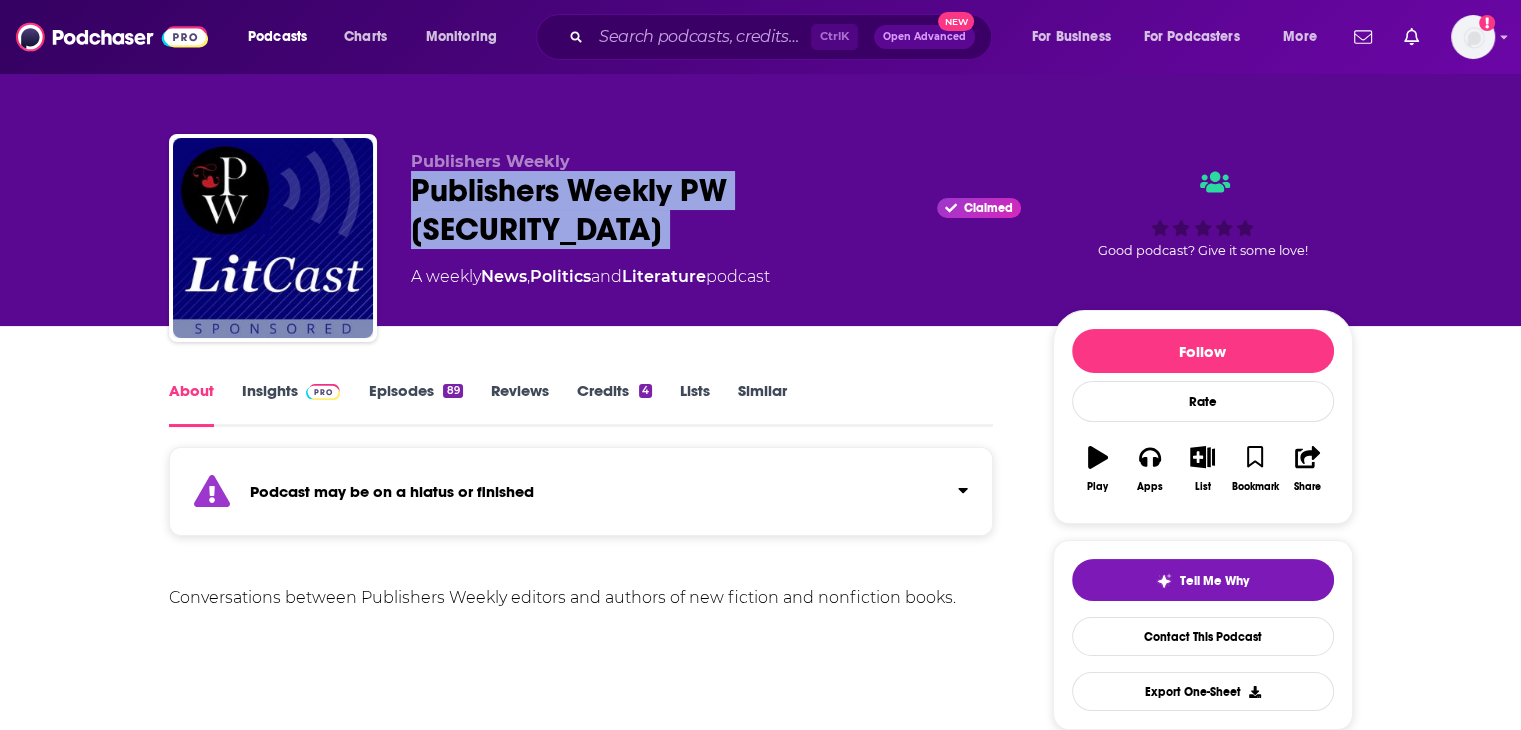 click on "Publishers Weekly PW LitCast Claimed" at bounding box center [716, 210] 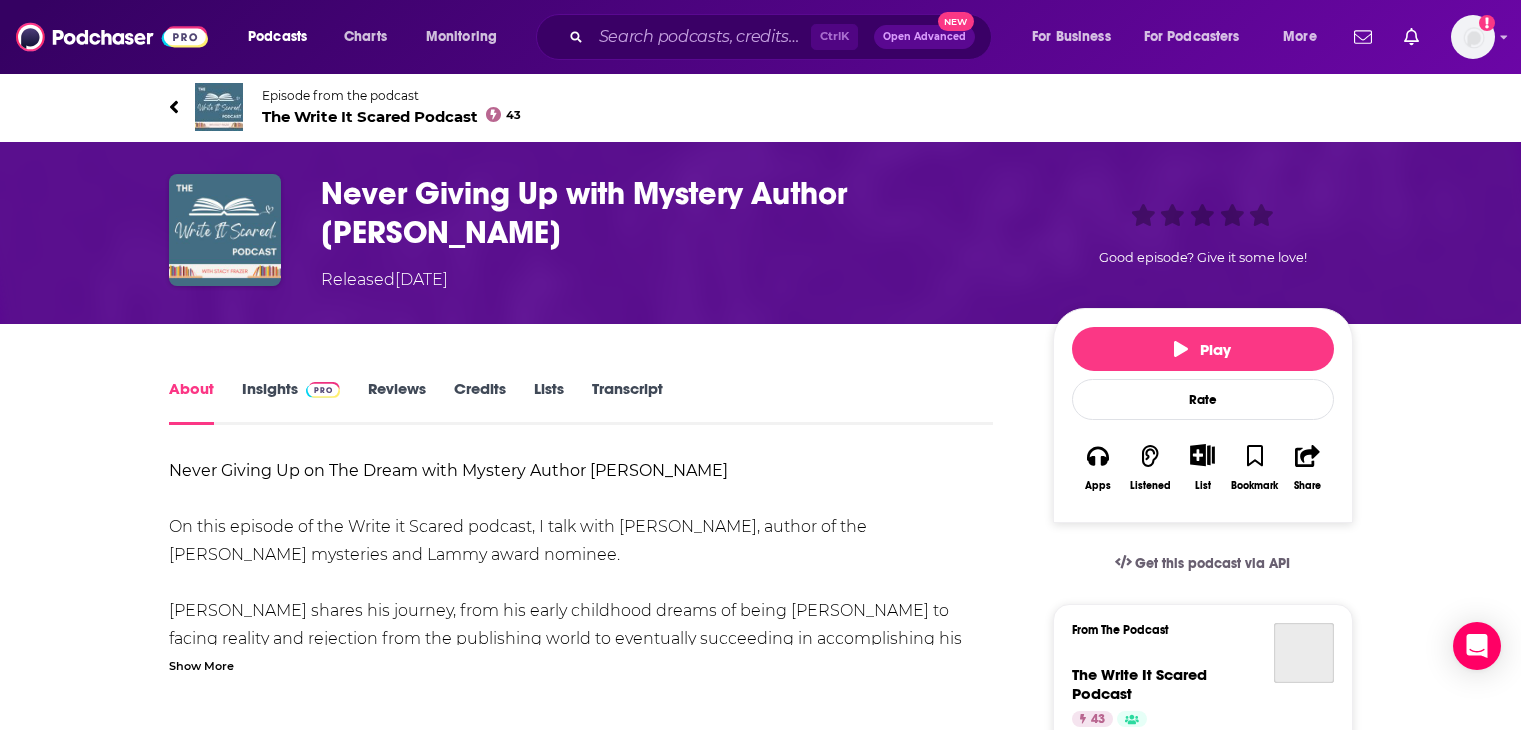 scroll, scrollTop: 0, scrollLeft: 0, axis: both 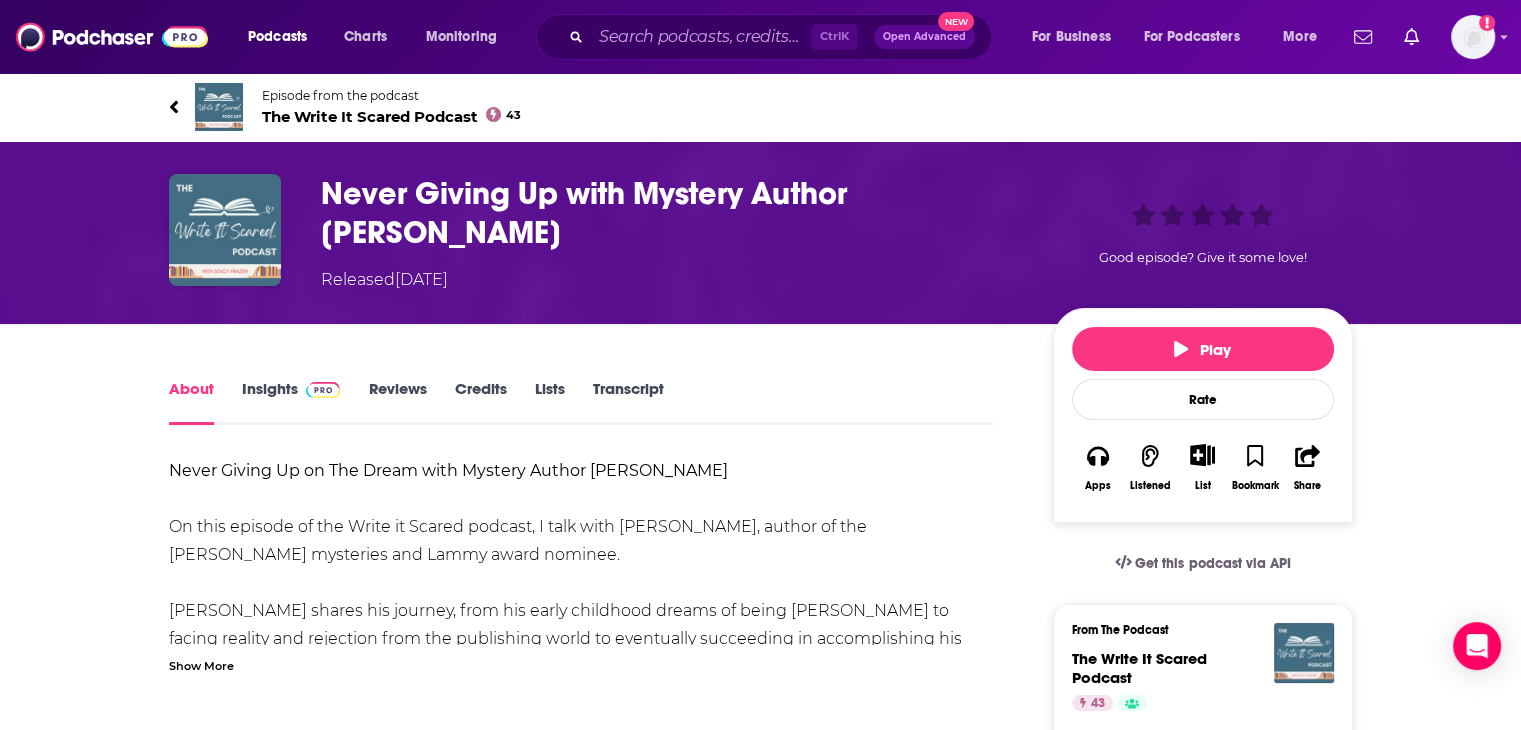 click on "The Write It Scared Podcast 43" at bounding box center (392, 116) 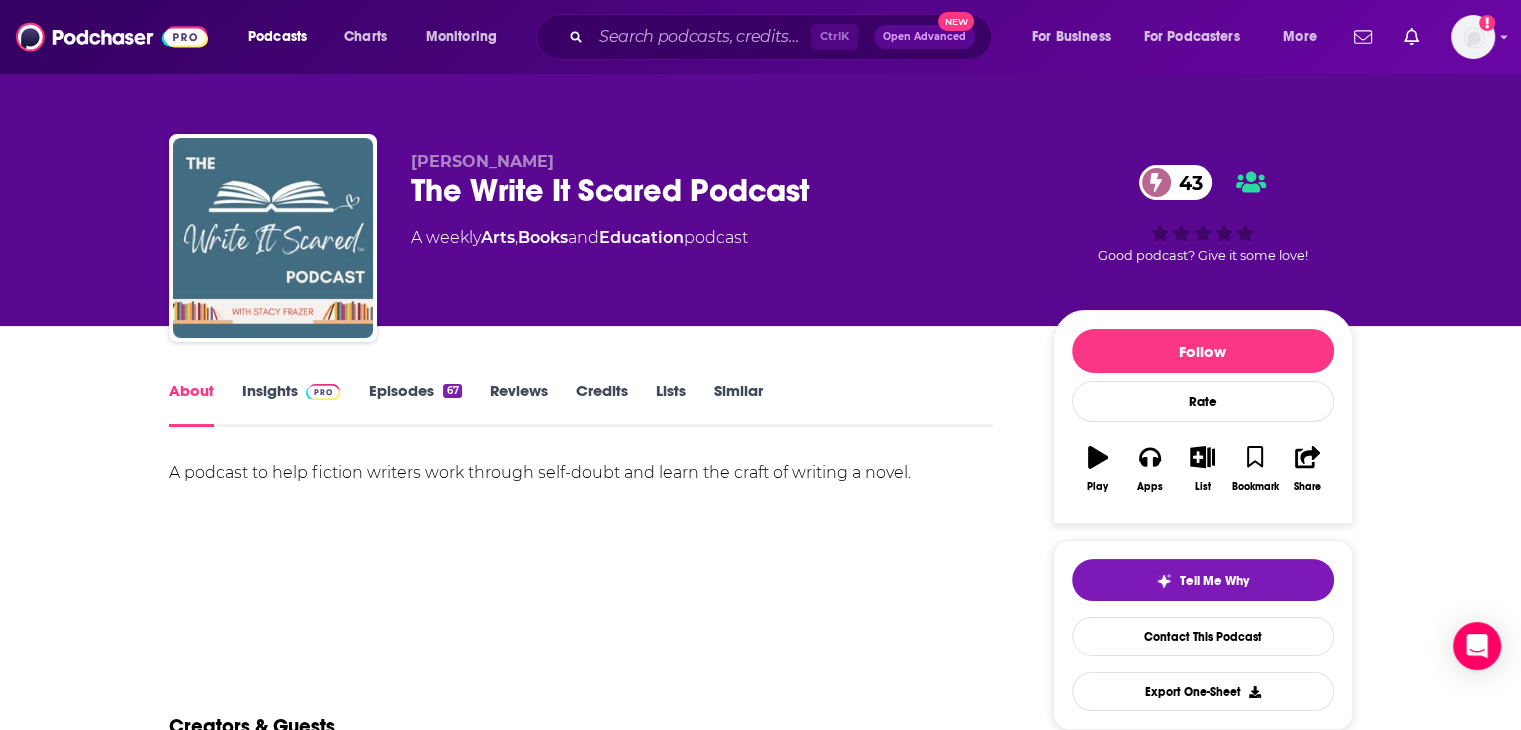 click at bounding box center [323, 392] 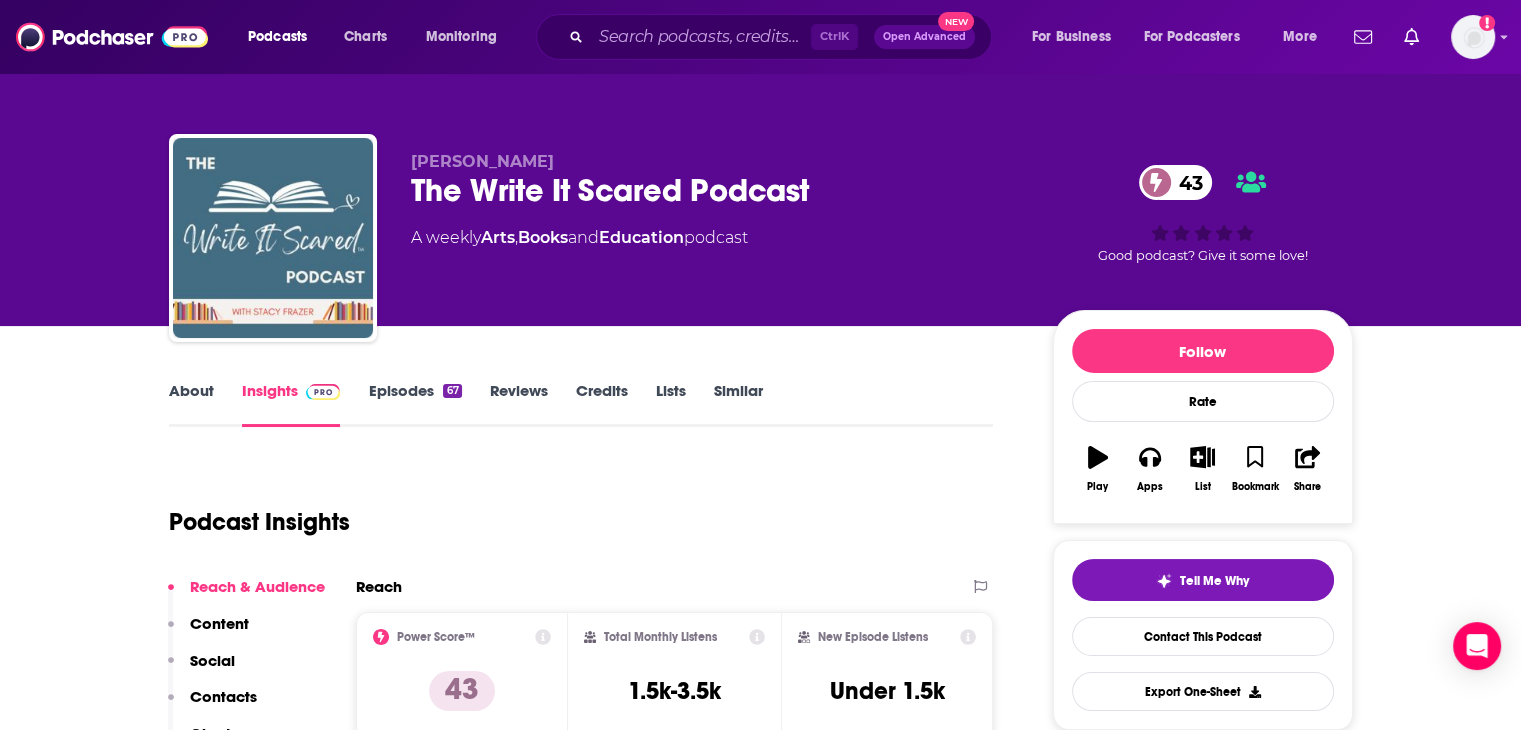 click on "Episodes 67" at bounding box center (414, 404) 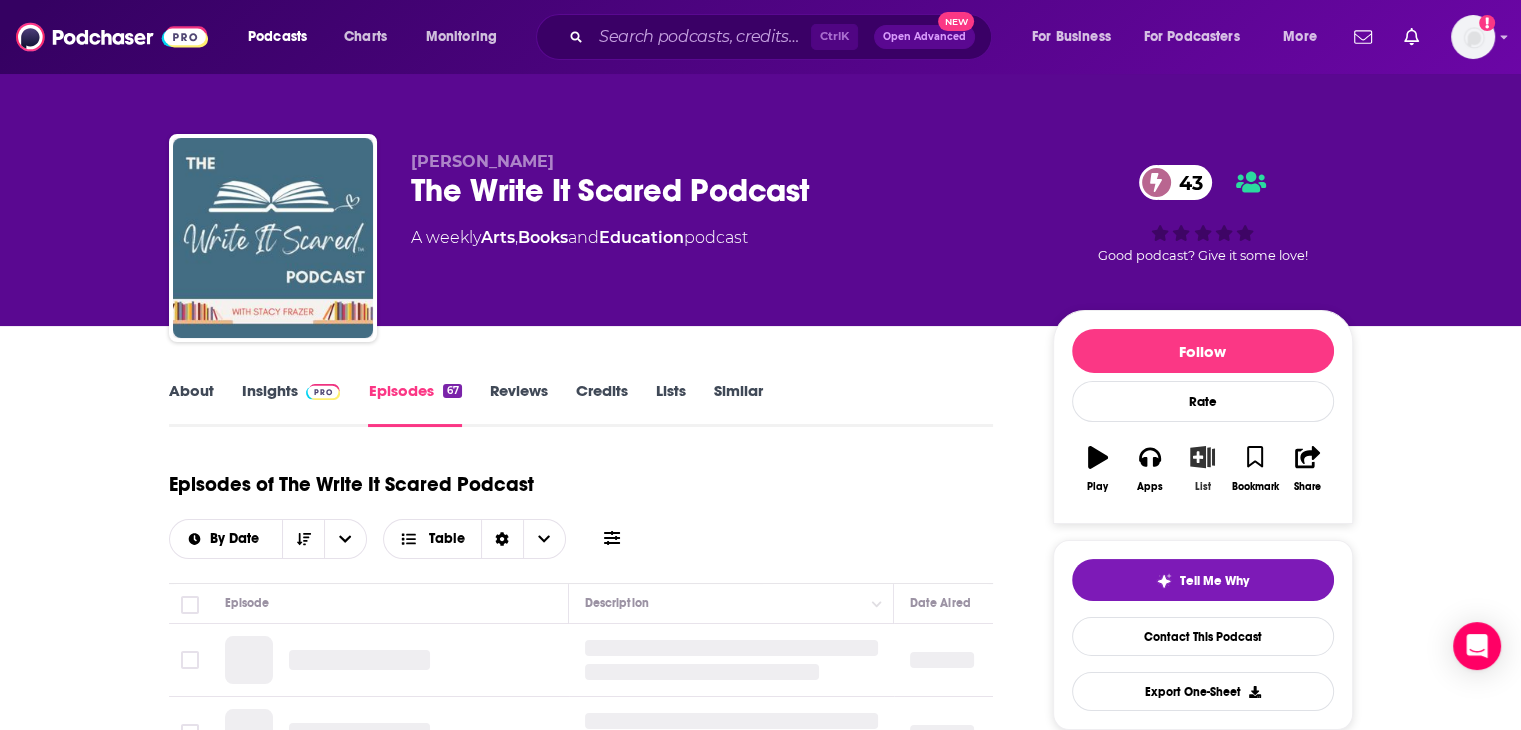 click on "List" at bounding box center (1203, 487) 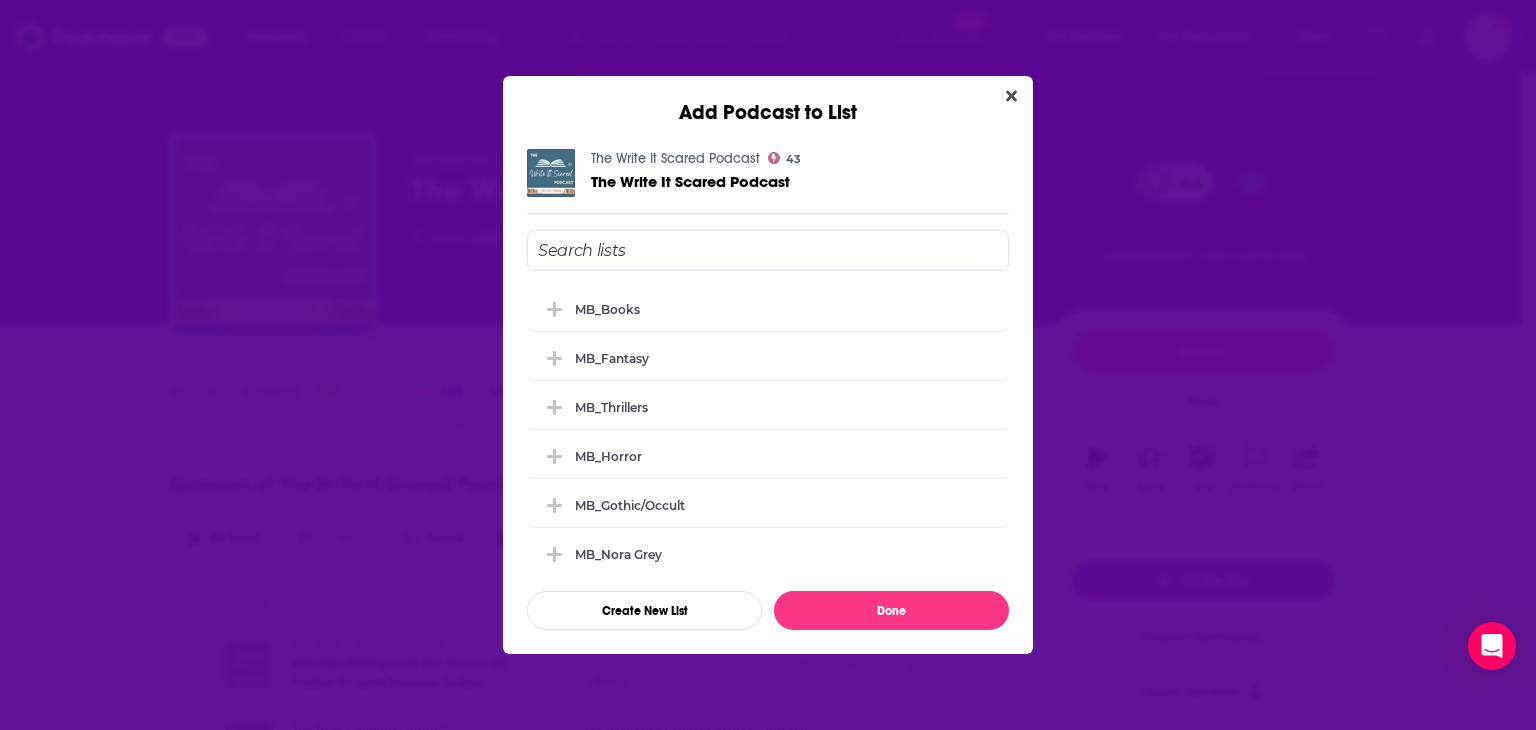 click at bounding box center (1011, 96) 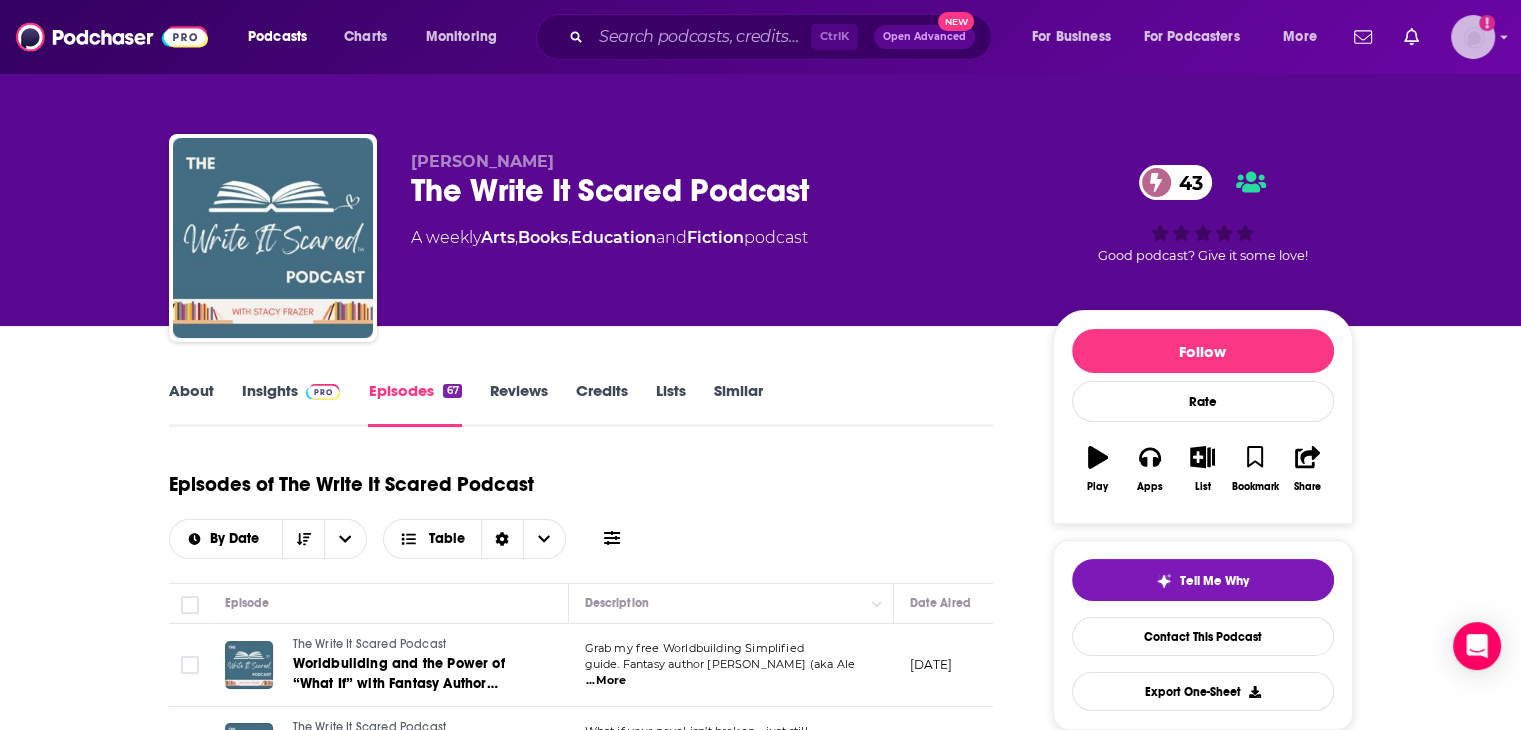 click at bounding box center (1473, 37) 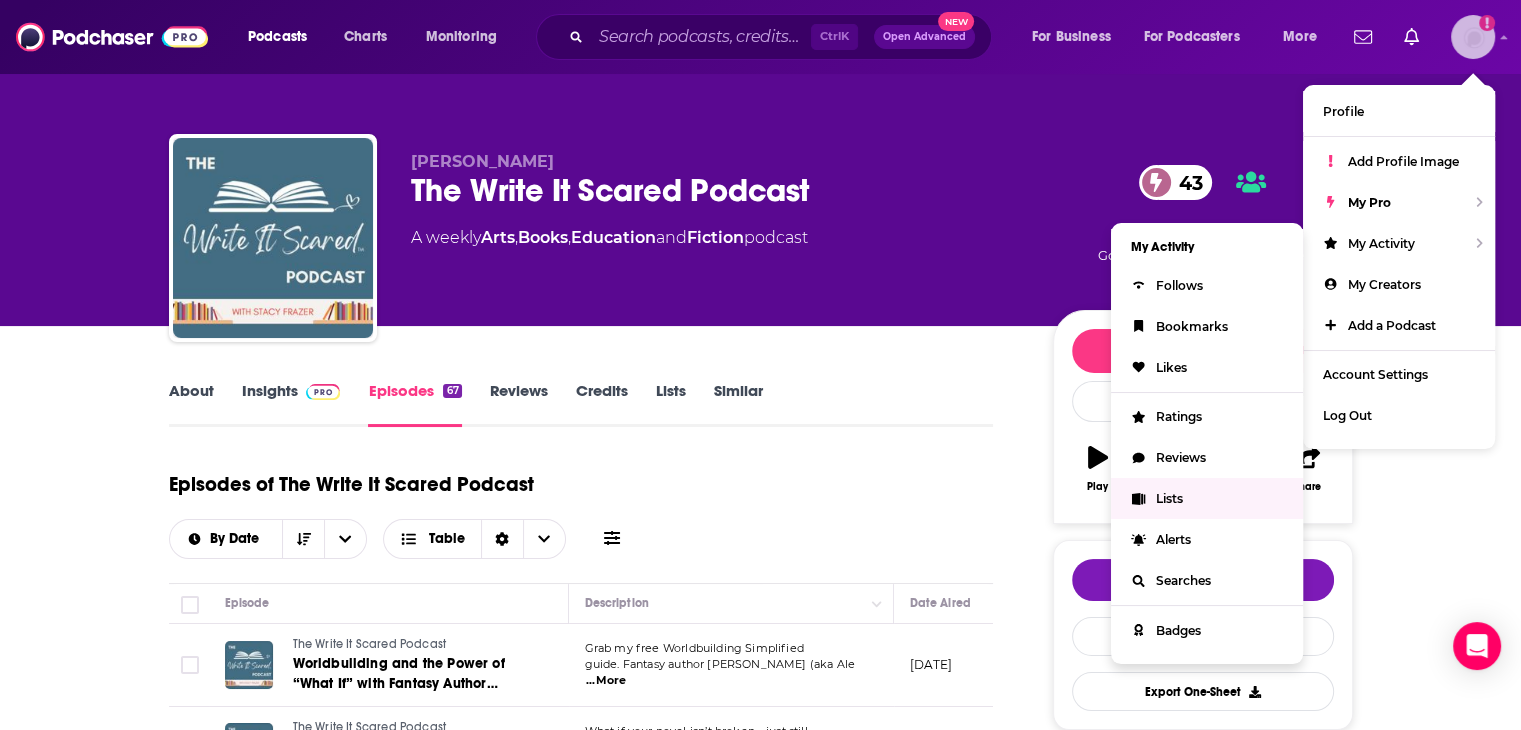 click on "Lists" at bounding box center [1169, 498] 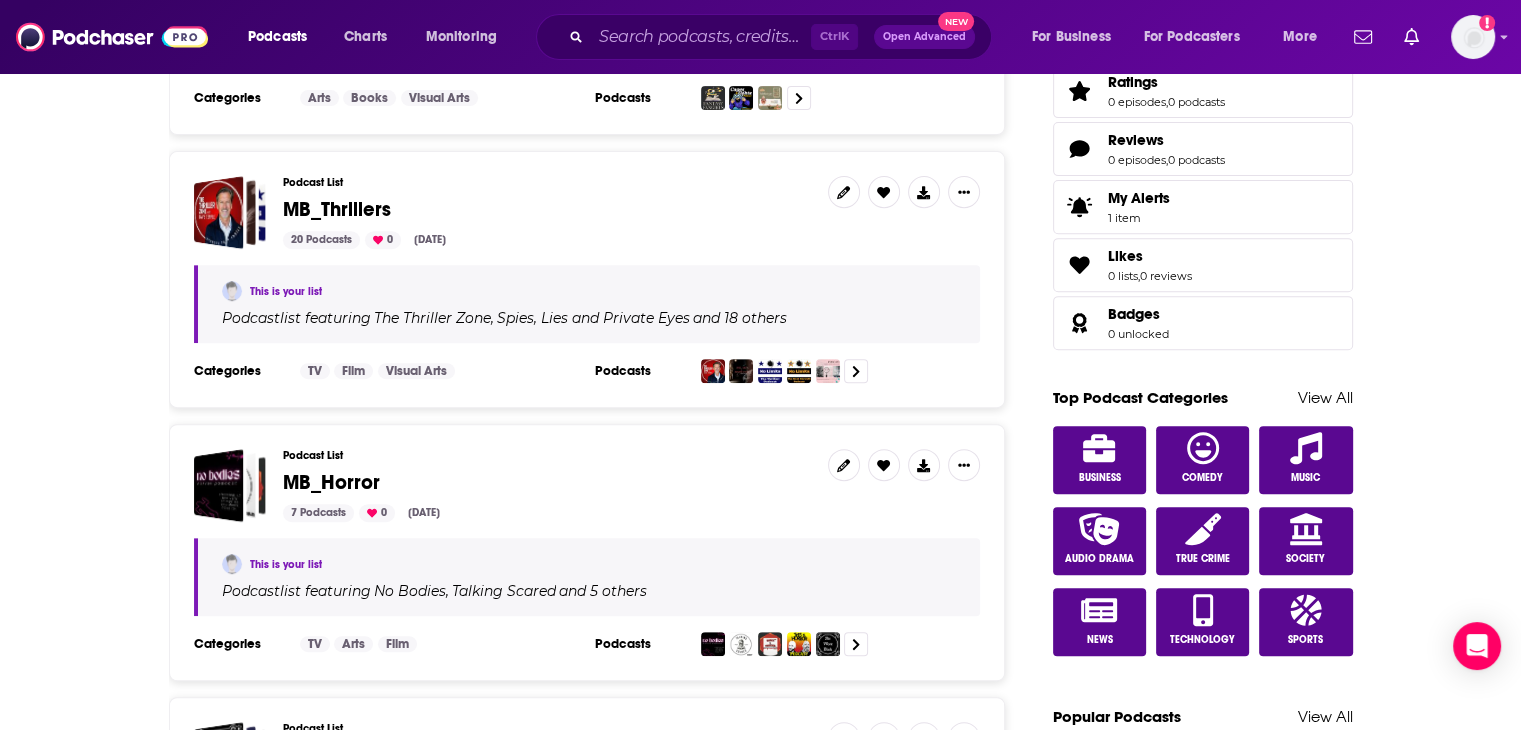 scroll, scrollTop: 800, scrollLeft: 0, axis: vertical 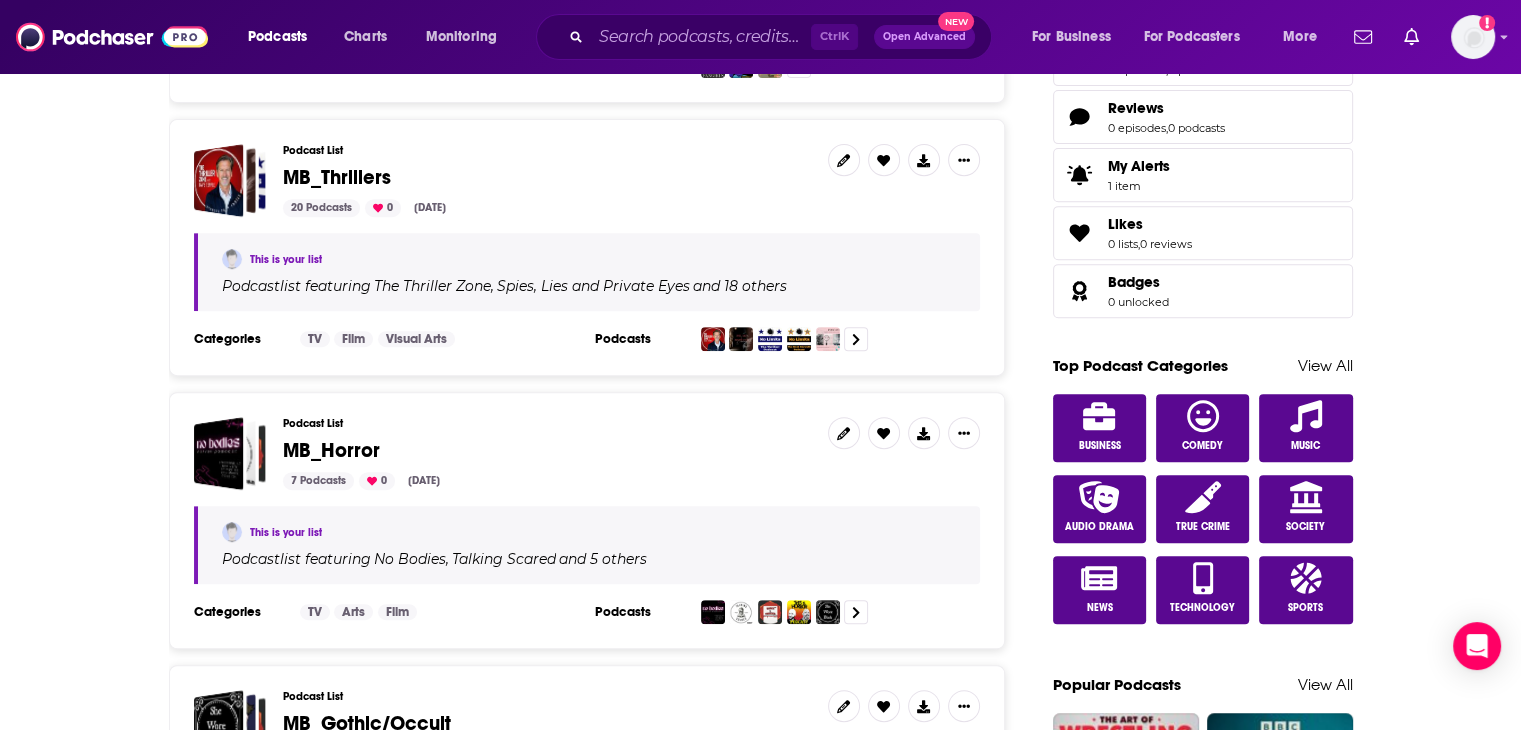 click on "MB_Thrillers" at bounding box center [547, 178] 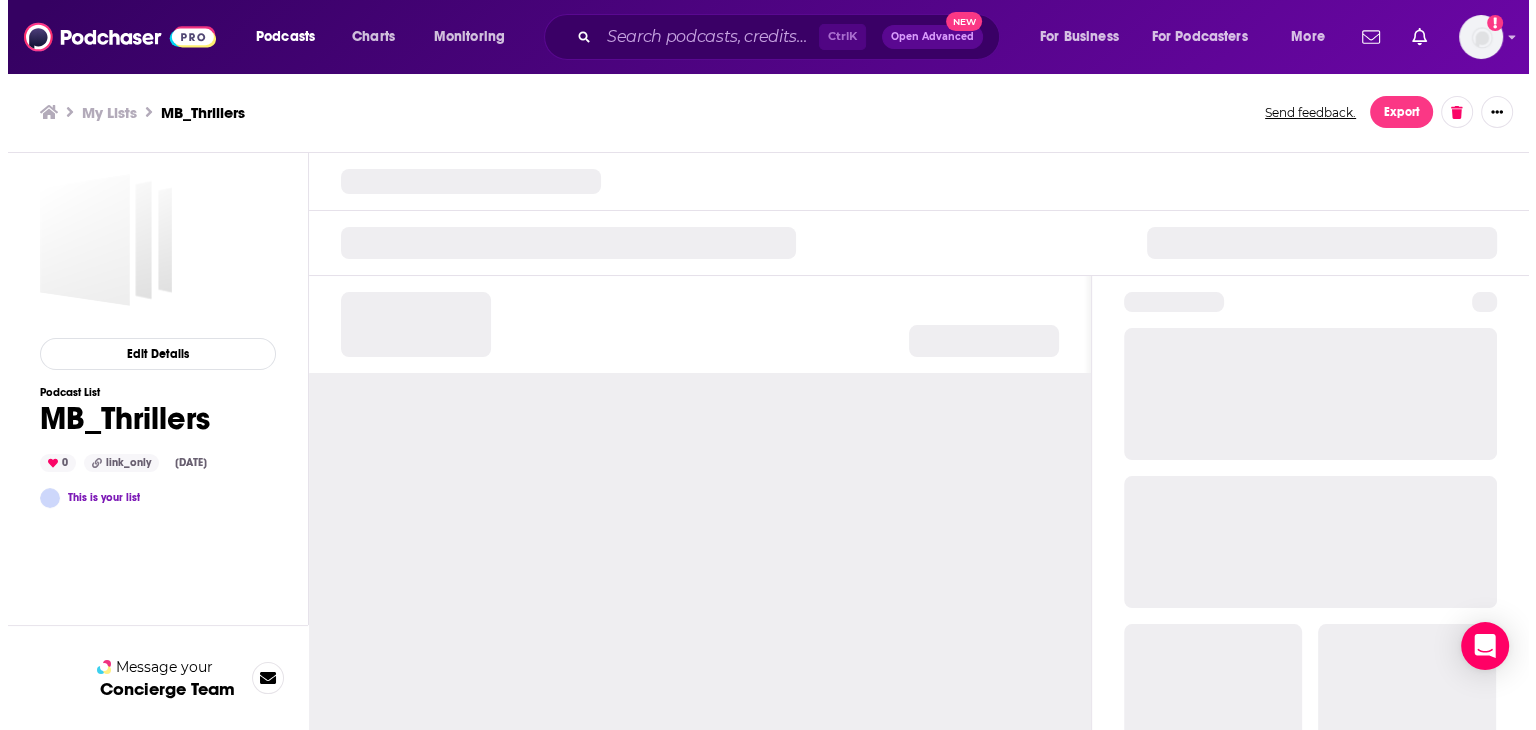 scroll, scrollTop: 0, scrollLeft: 0, axis: both 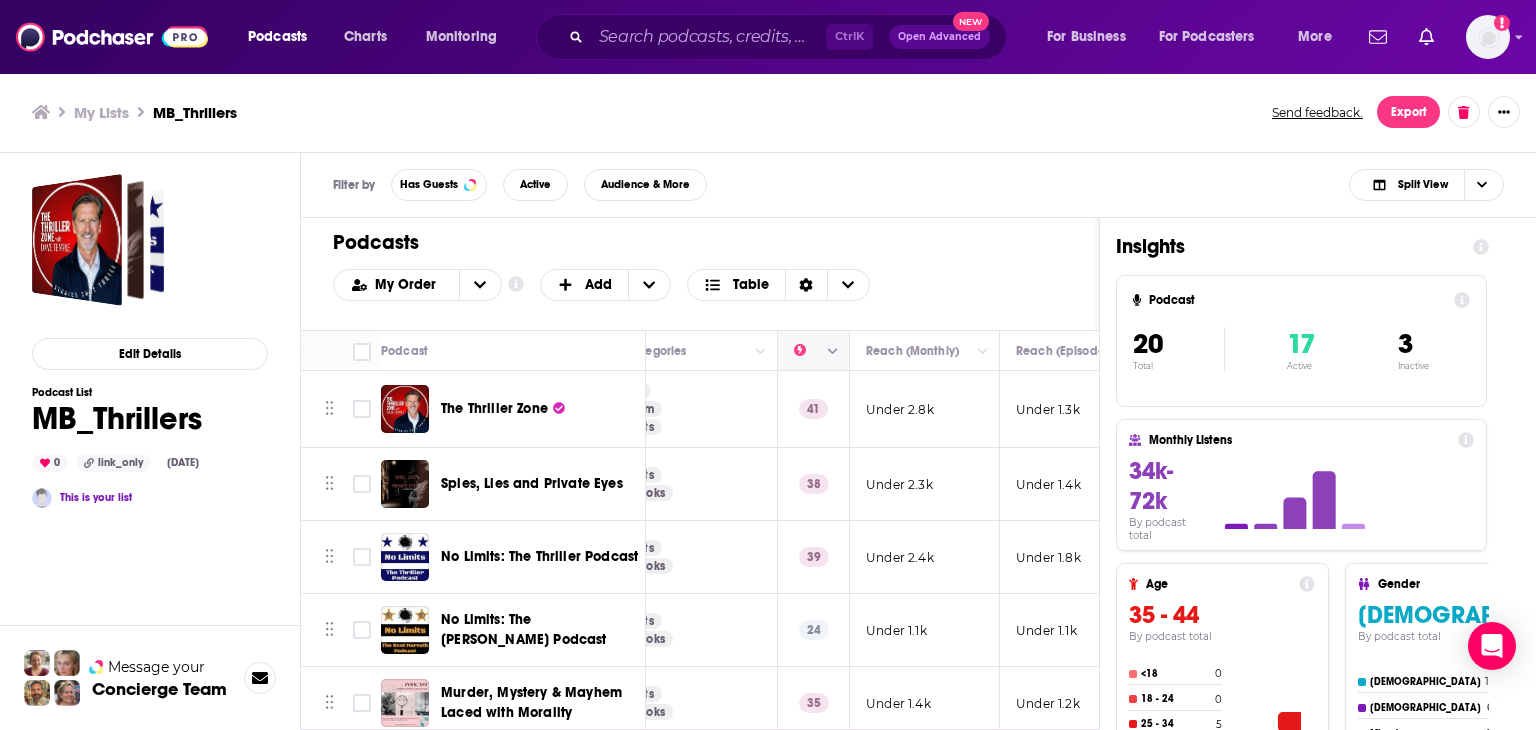 click at bounding box center [833, 352] 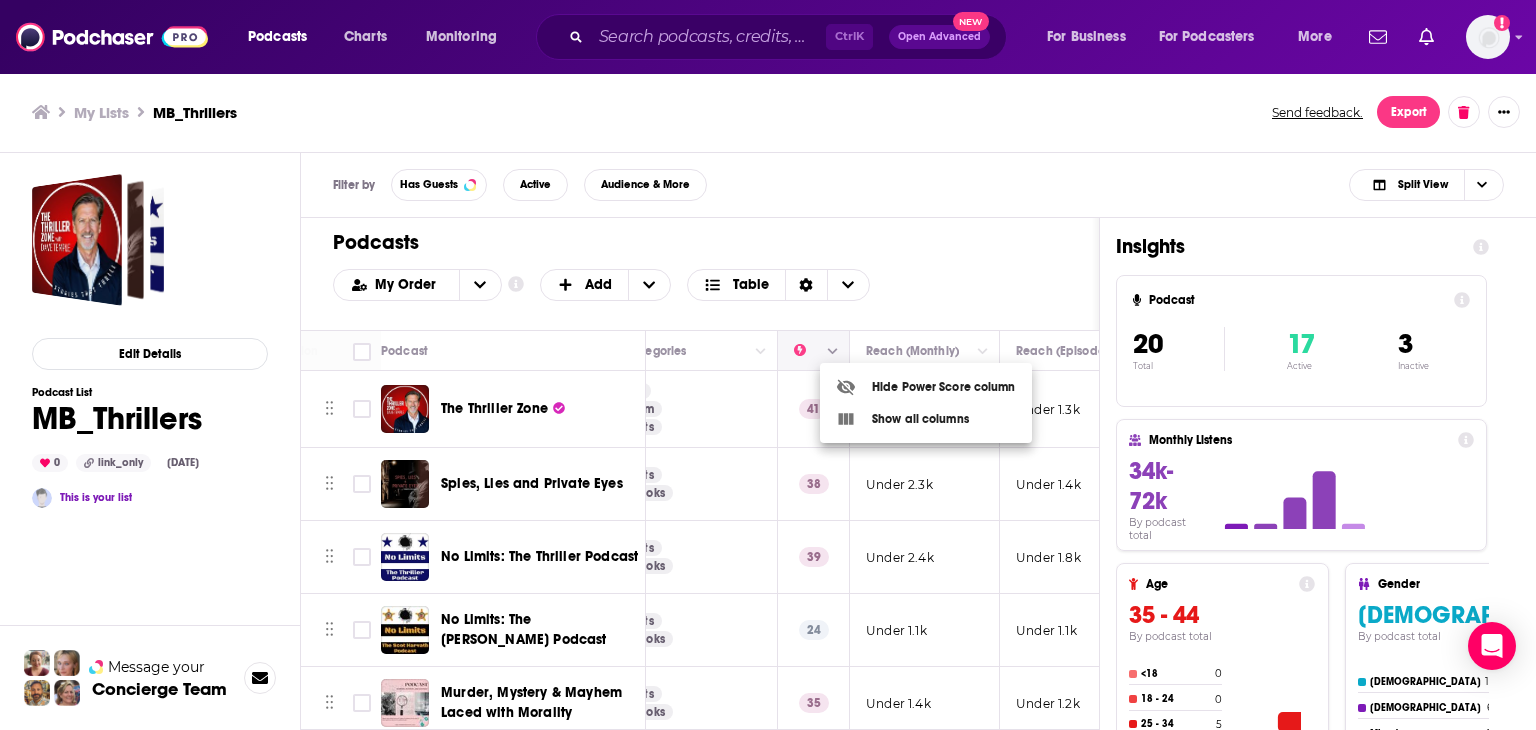 click at bounding box center (768, 365) 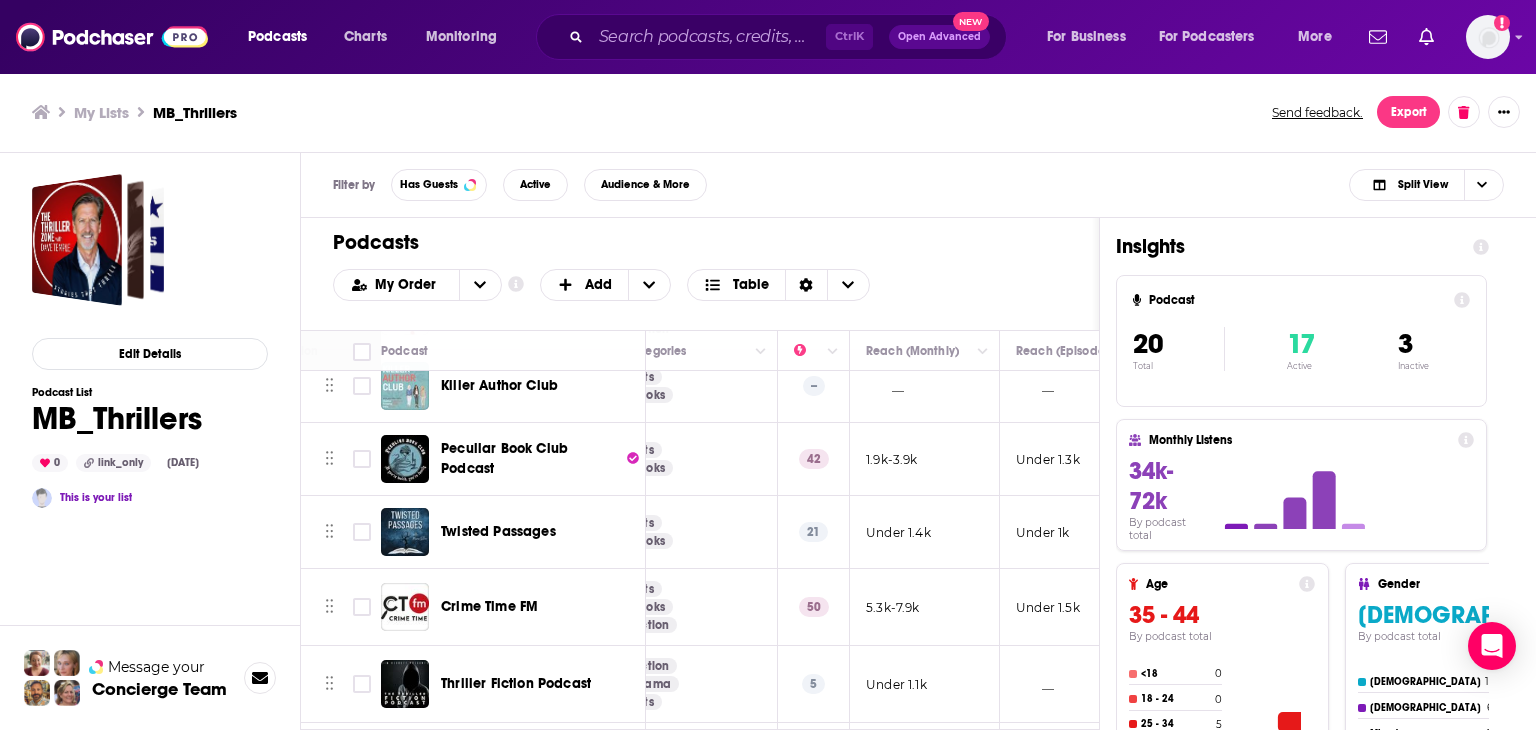 scroll, scrollTop: 1031, scrollLeft: 408, axis: both 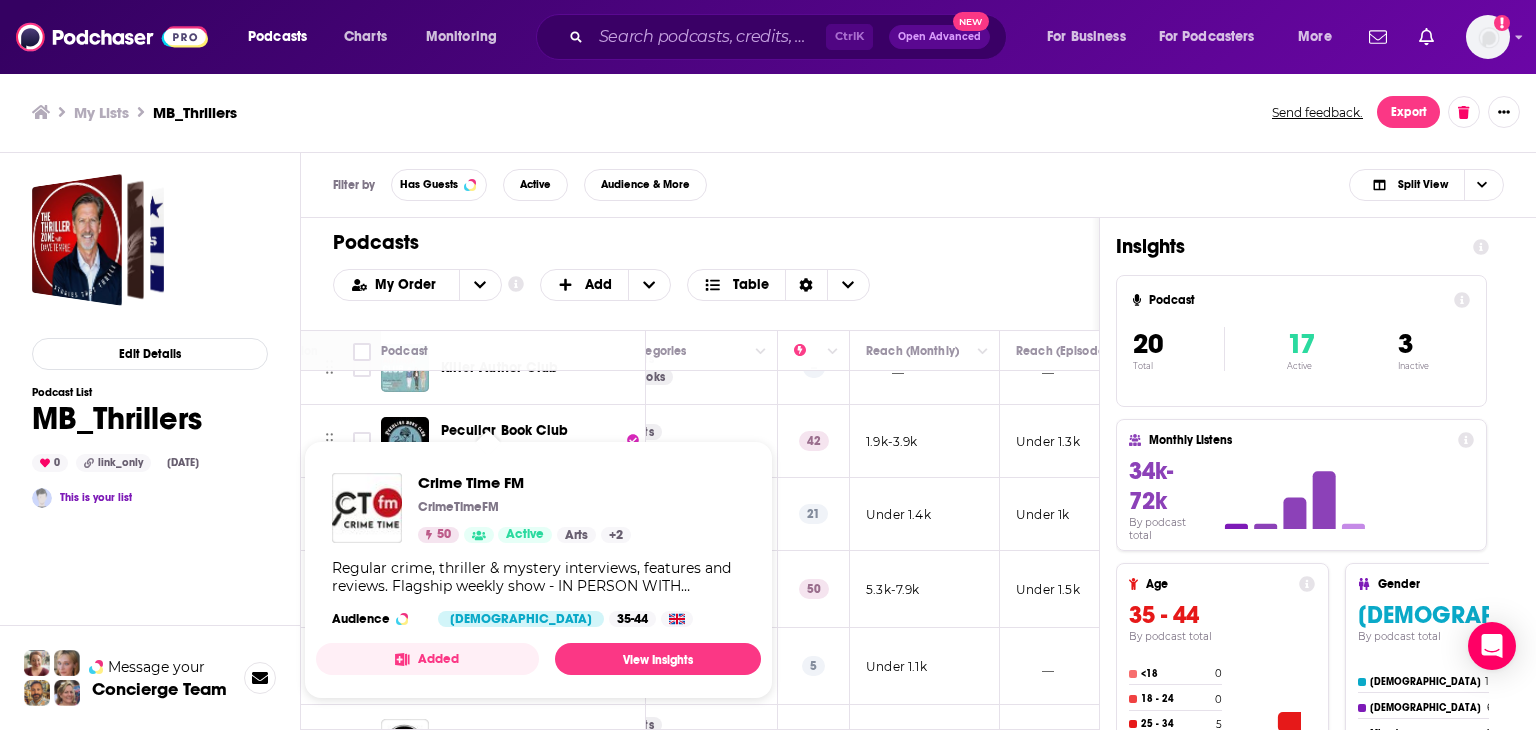drag, startPoint x: 510, startPoint y: 564, endPoint x: 352, endPoint y: 217, distance: 381.2781 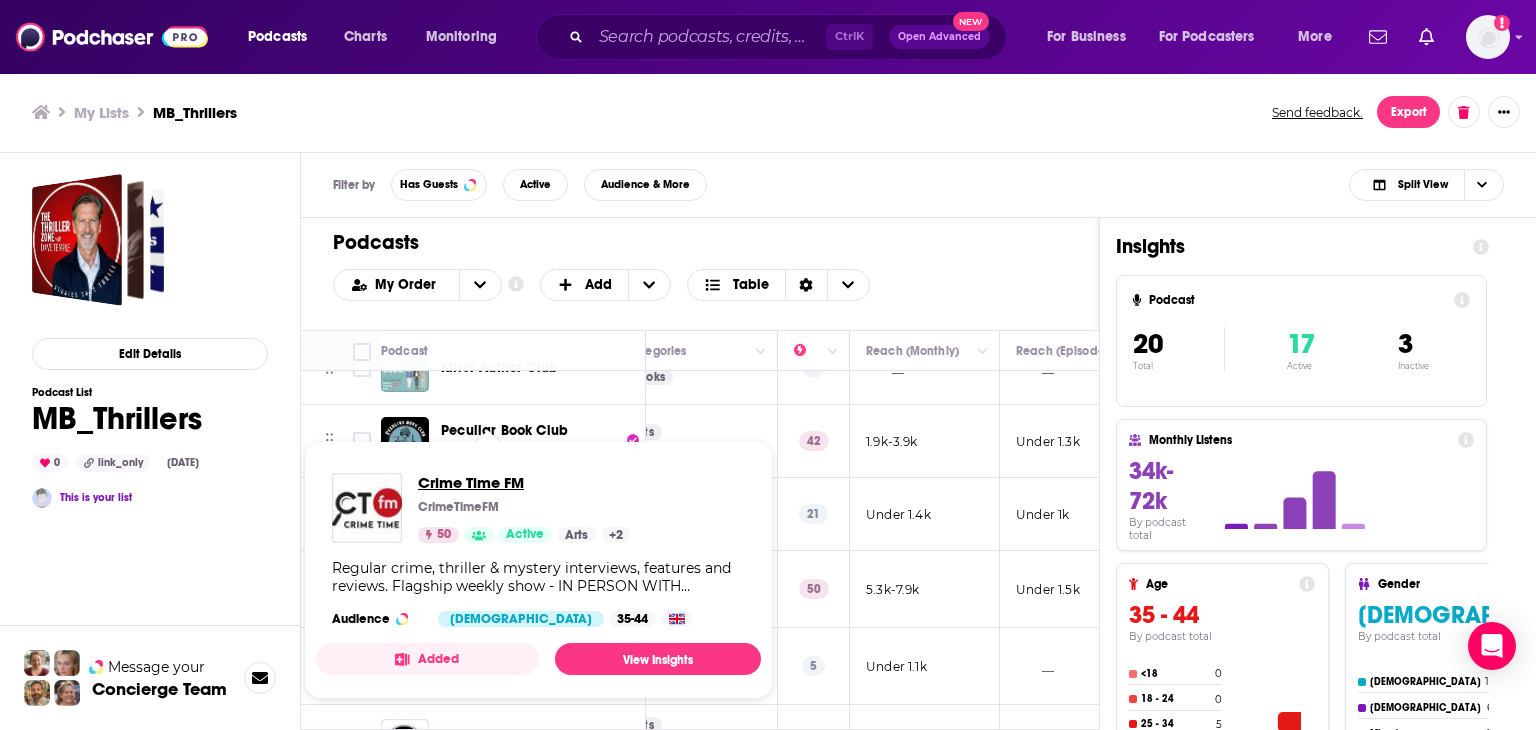 drag, startPoint x: 508, startPoint y: 568, endPoint x: 457, endPoint y: 484, distance: 98.270035 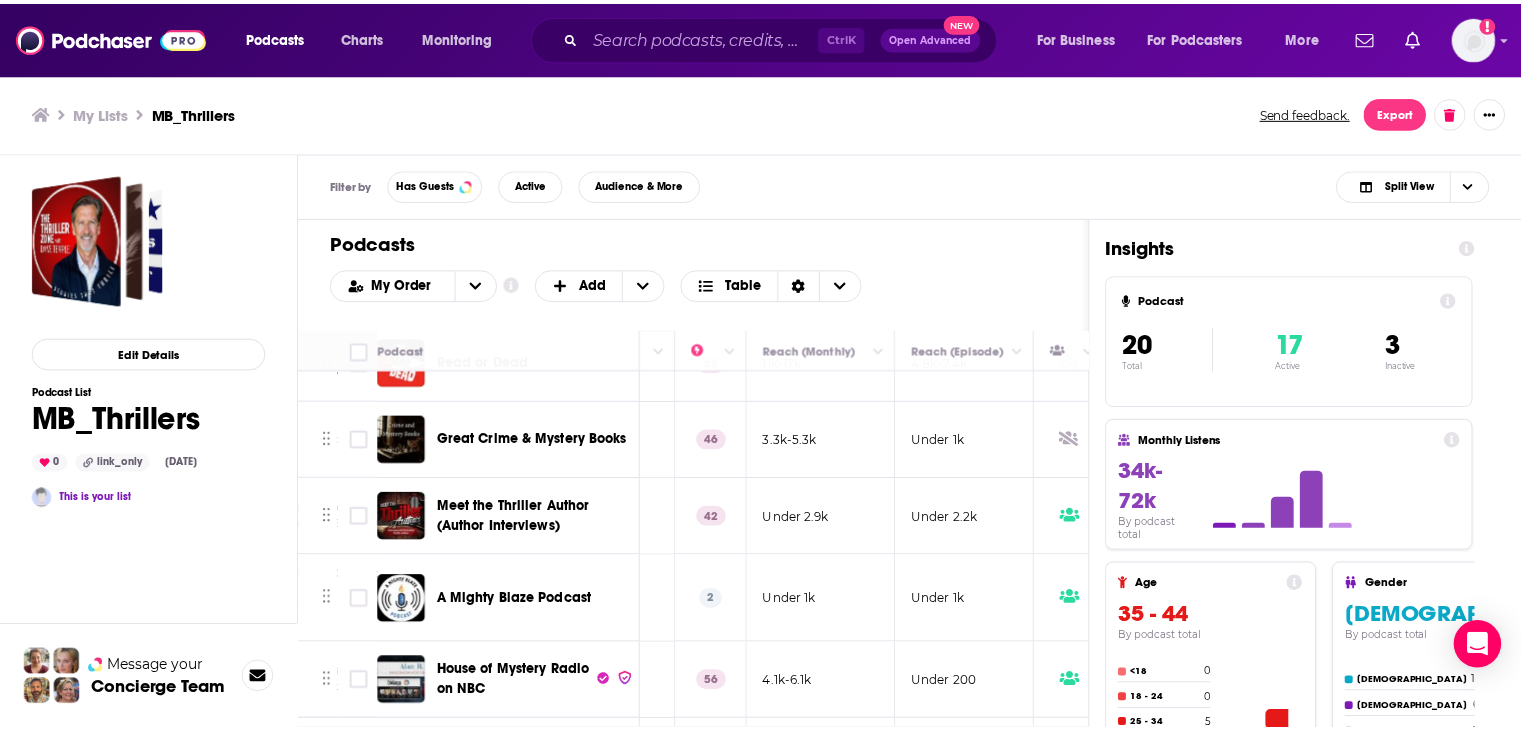 scroll, scrollTop: 523, scrollLeft: 504, axis: both 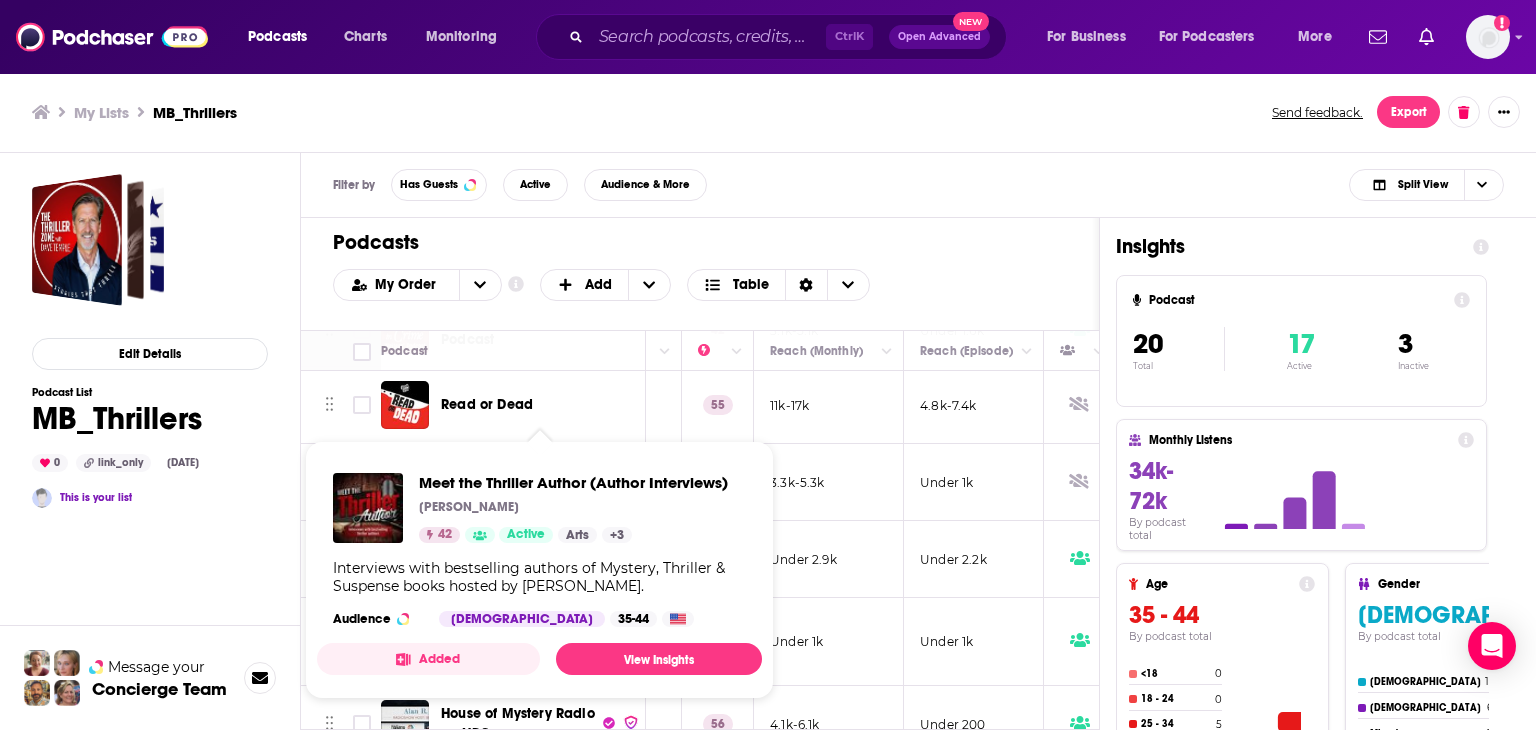 click on "Meet the Thriller Author (Author Interviews) Alan Petersen 42 Active Arts + 3 Interviews with bestselling authors of Mystery, Thriller & Suspense books hosted by Alan Petersen. Audience Male 35-44" at bounding box center [539, 550] 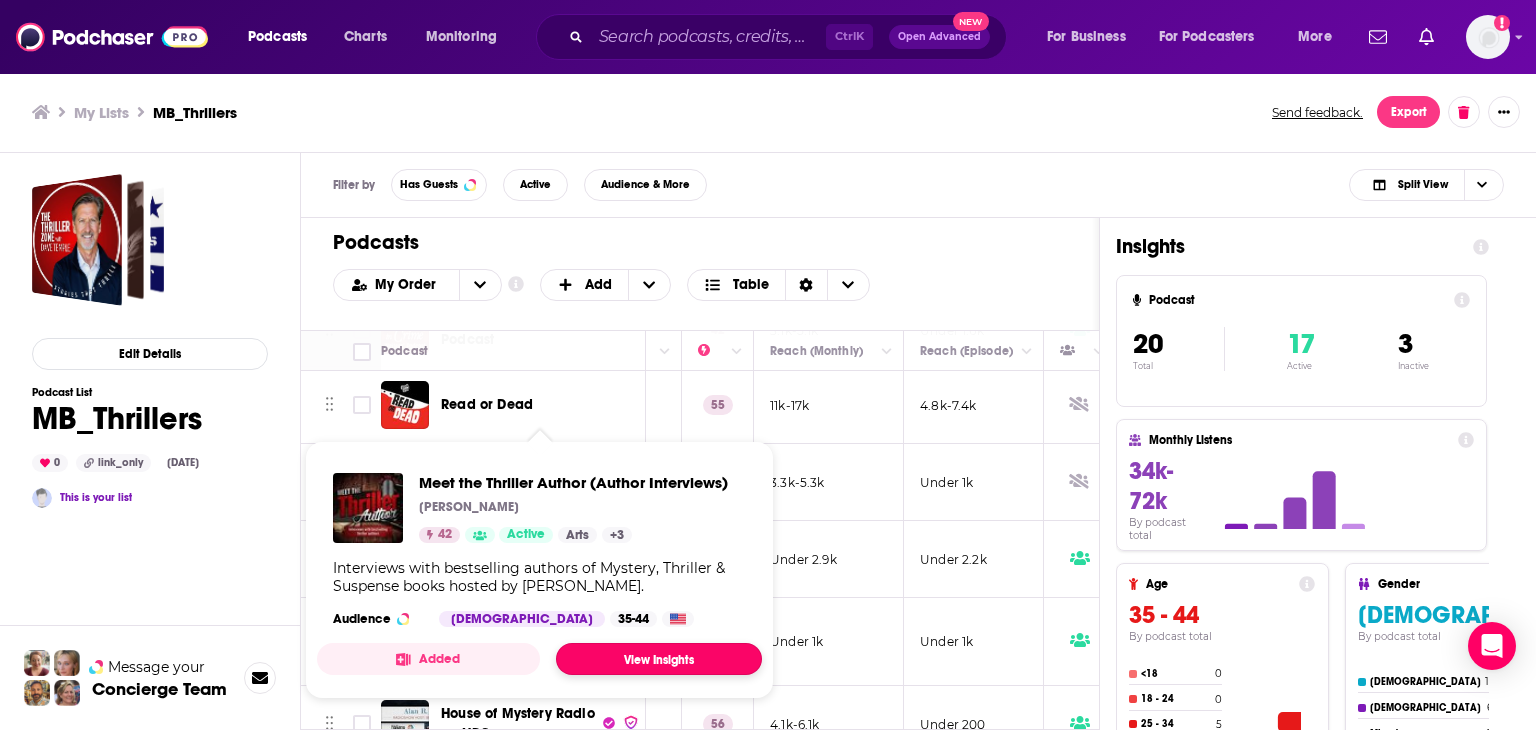 click on "View Insights" at bounding box center [659, 659] 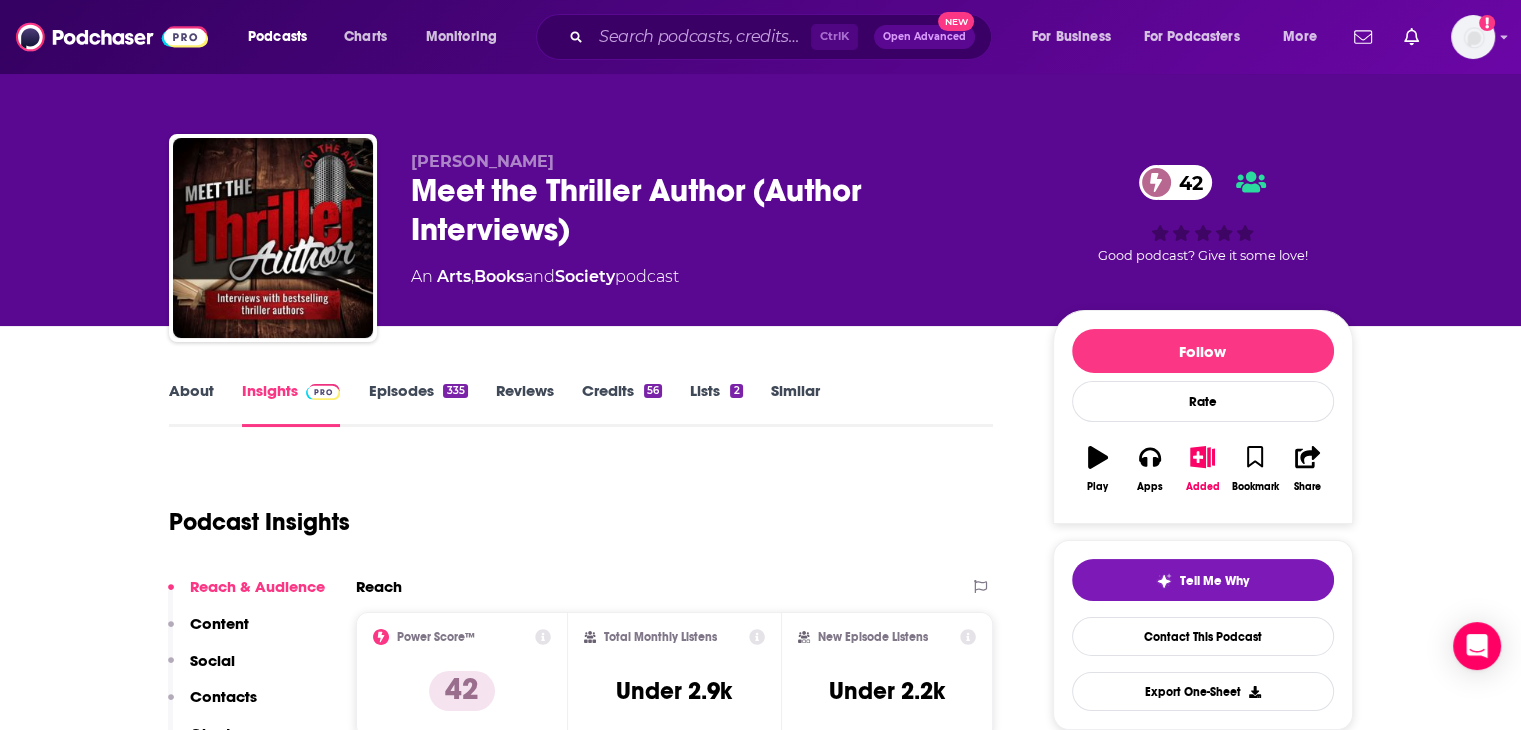 click on "About" at bounding box center [191, 404] 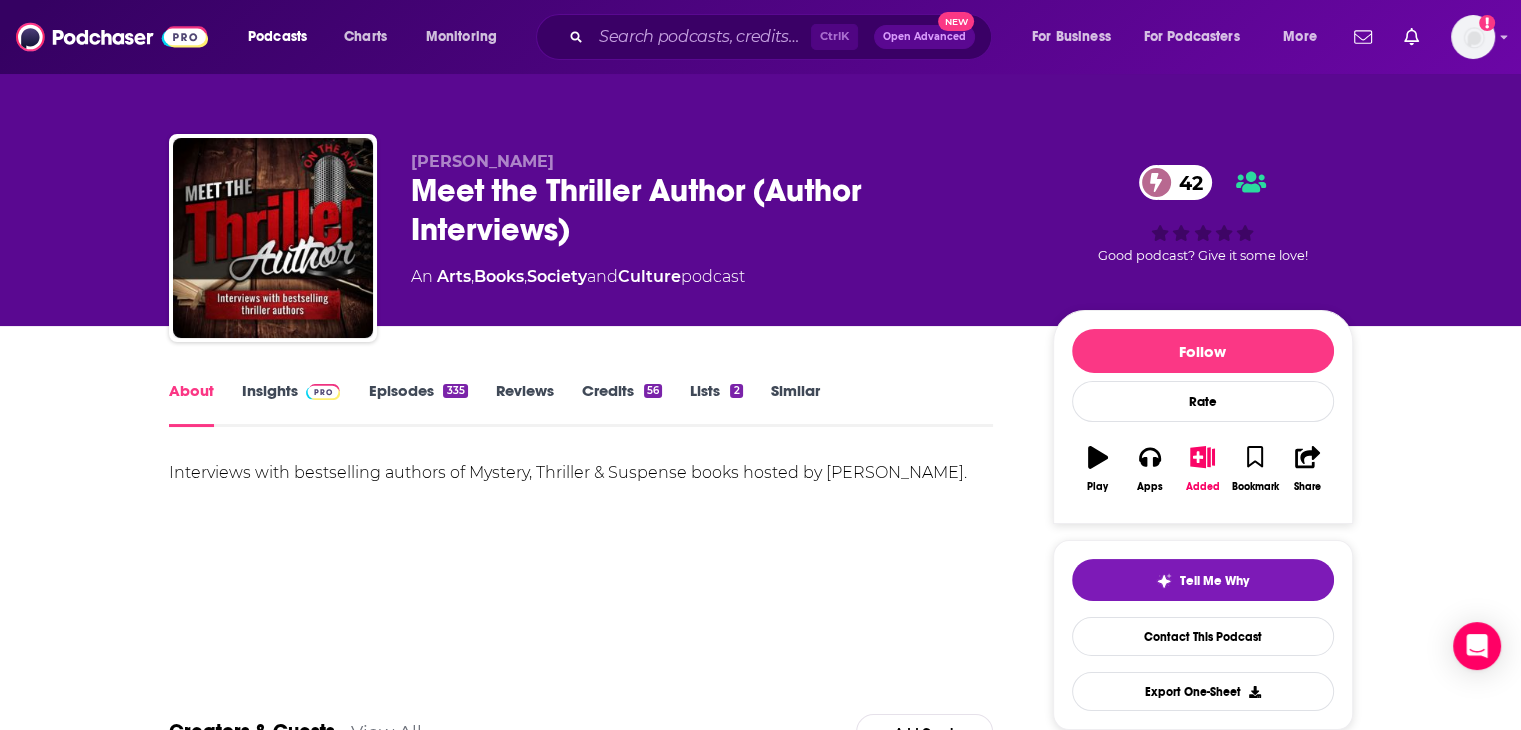 click on "Insights" at bounding box center (291, 404) 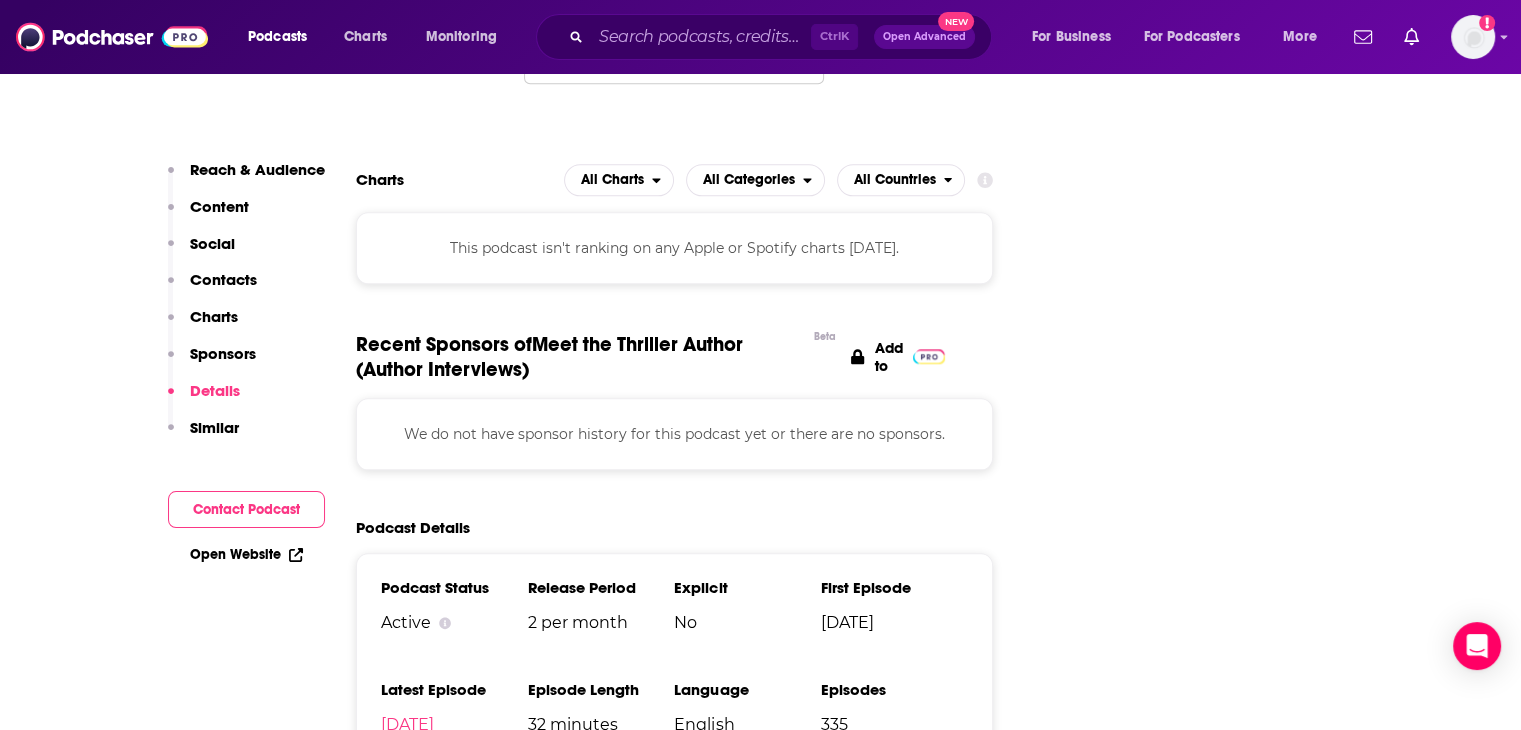 scroll, scrollTop: 2200, scrollLeft: 0, axis: vertical 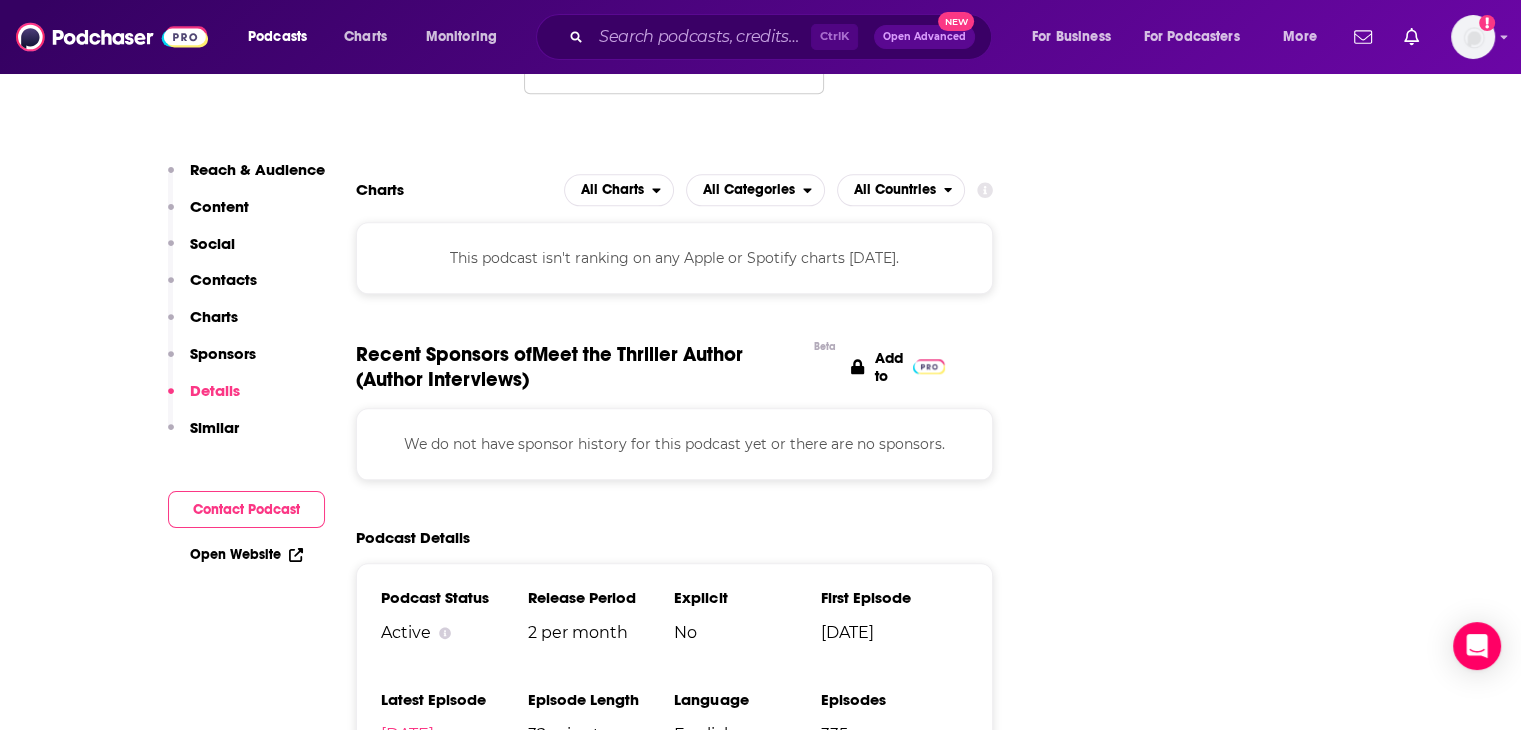 click on "Contacts" at bounding box center [223, 279] 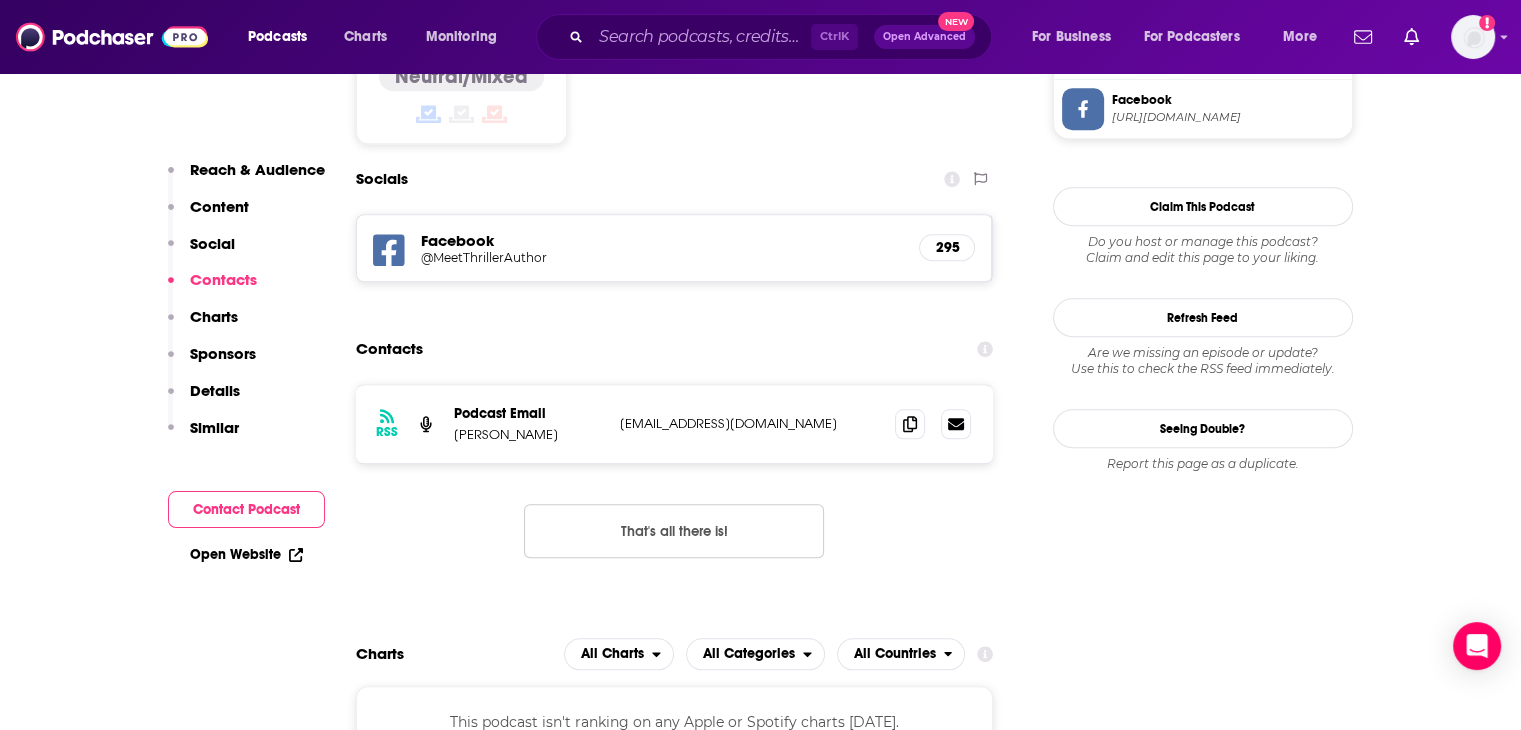 scroll, scrollTop: 1648, scrollLeft: 0, axis: vertical 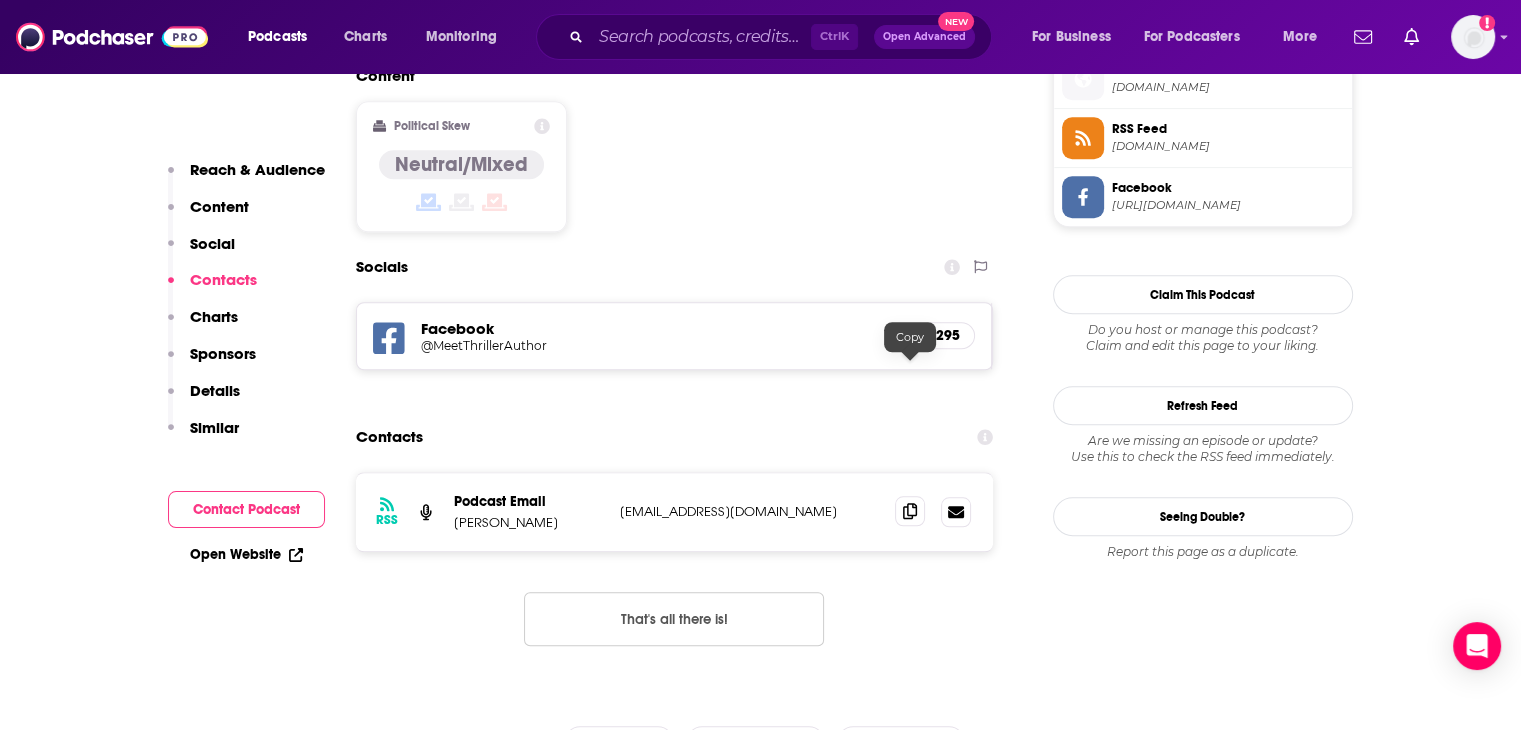 click 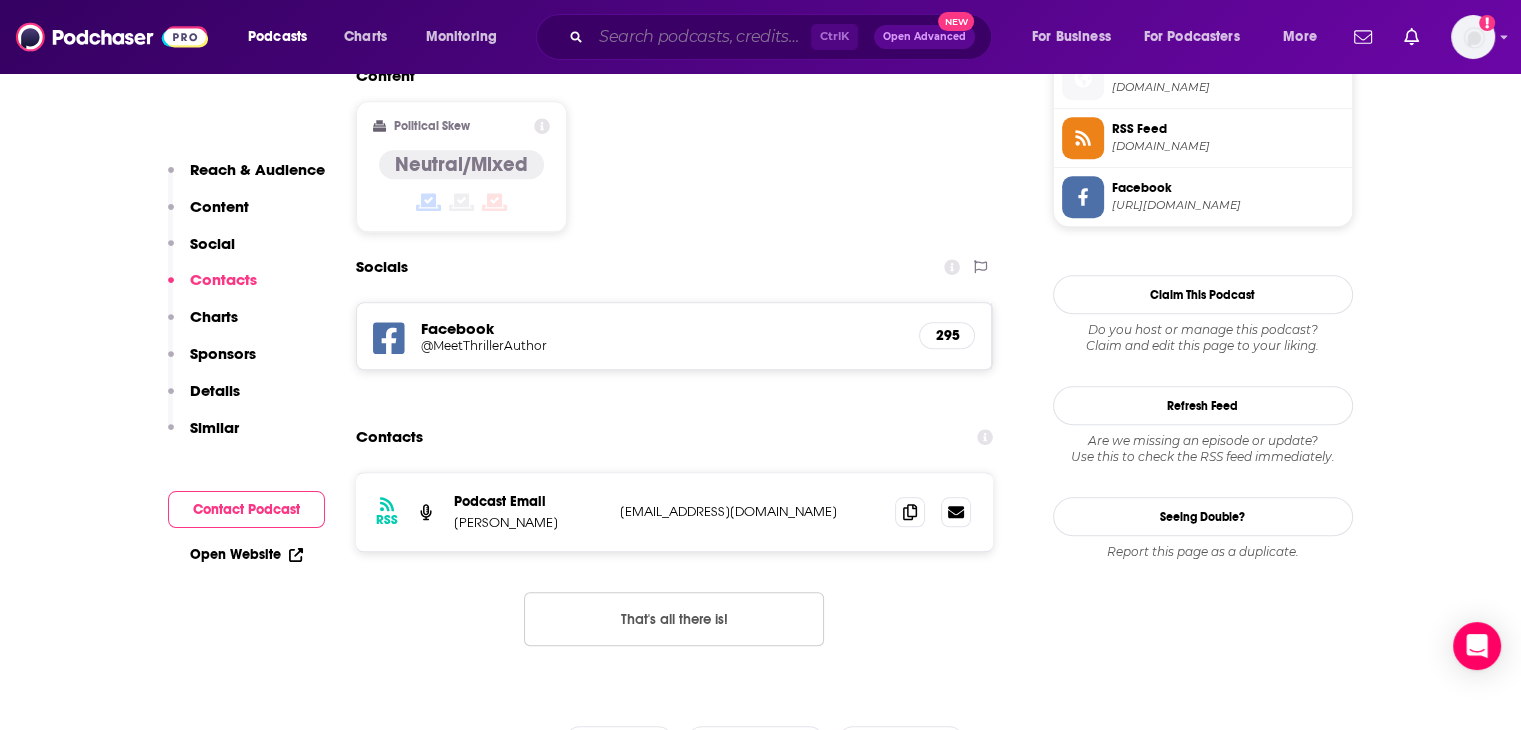 click at bounding box center [701, 37] 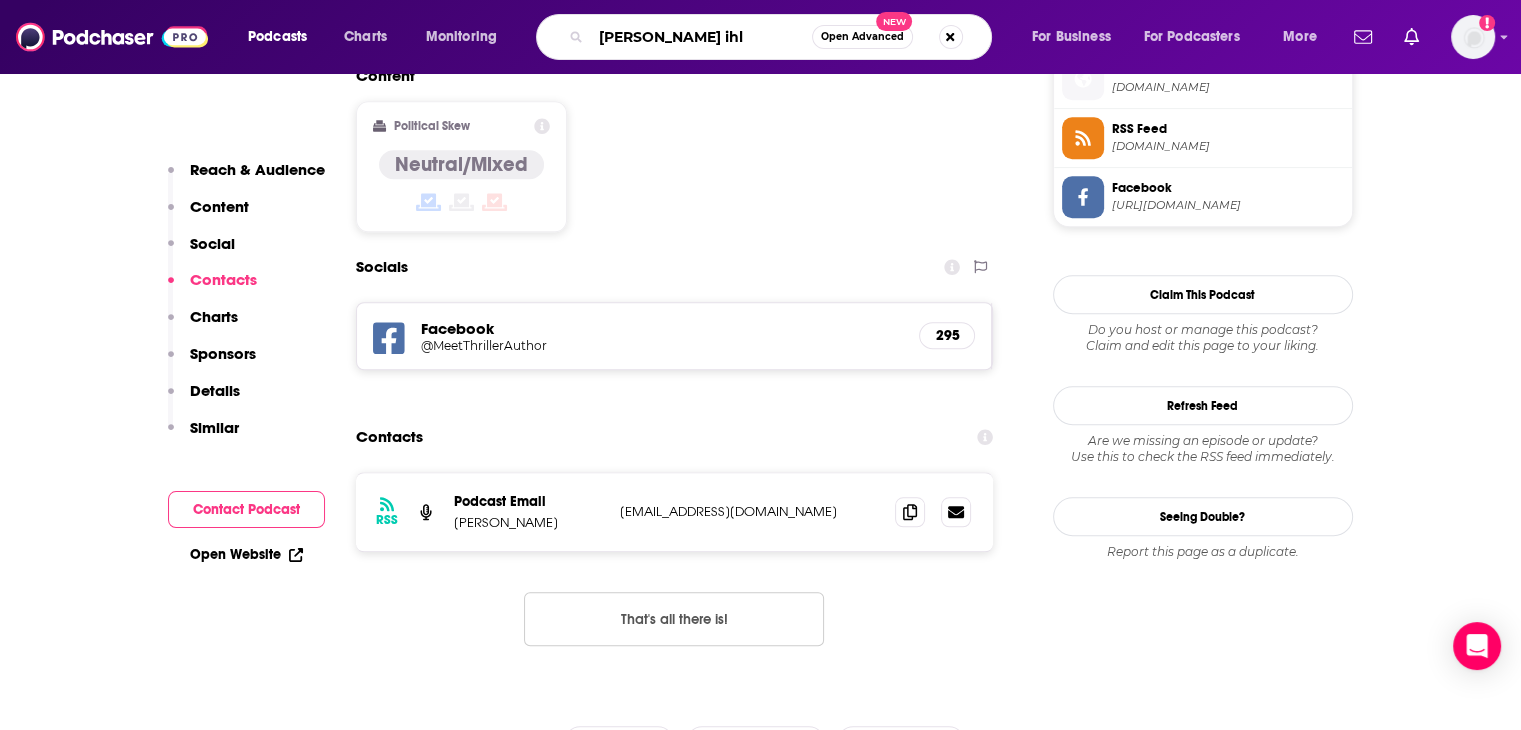 type on "noelle w. ihli" 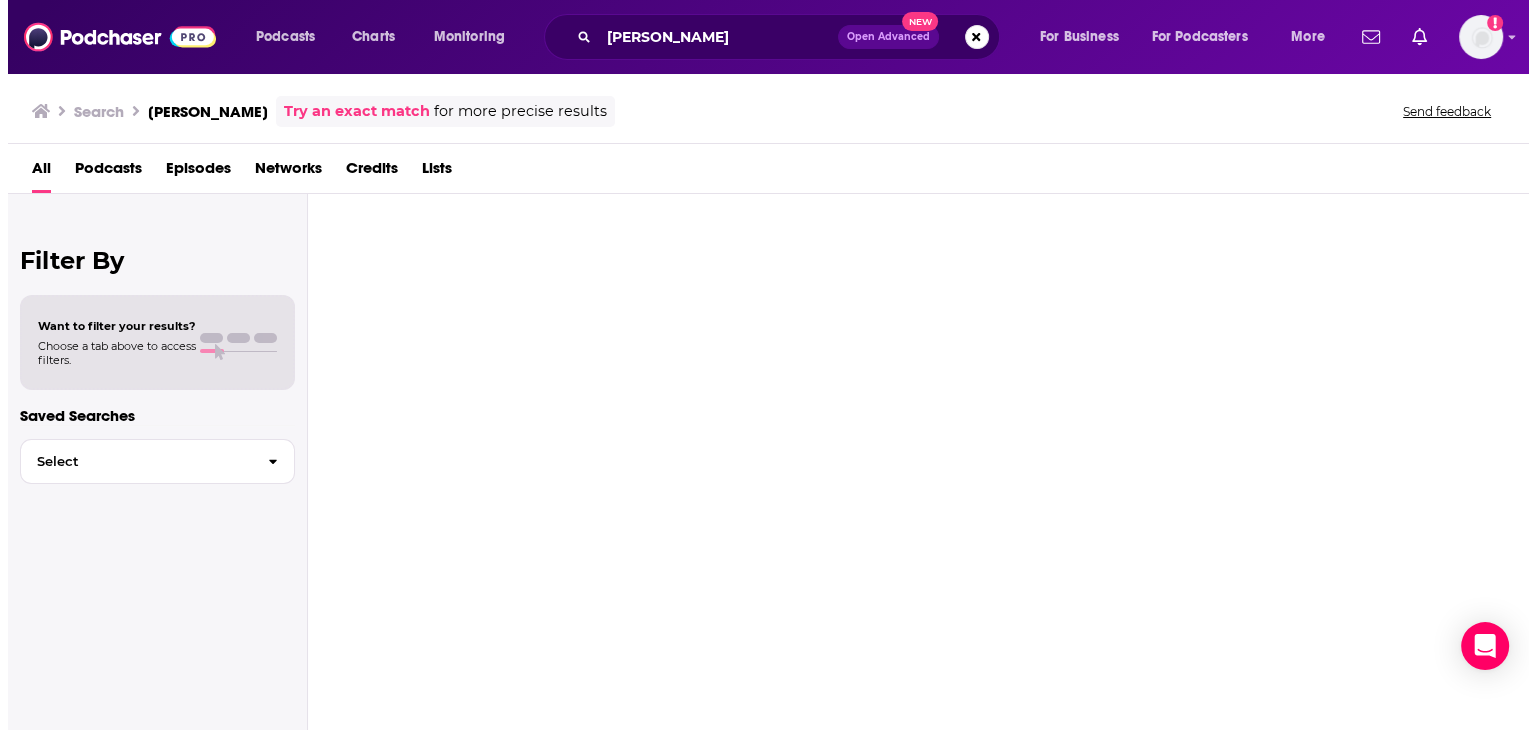 scroll, scrollTop: 0, scrollLeft: 0, axis: both 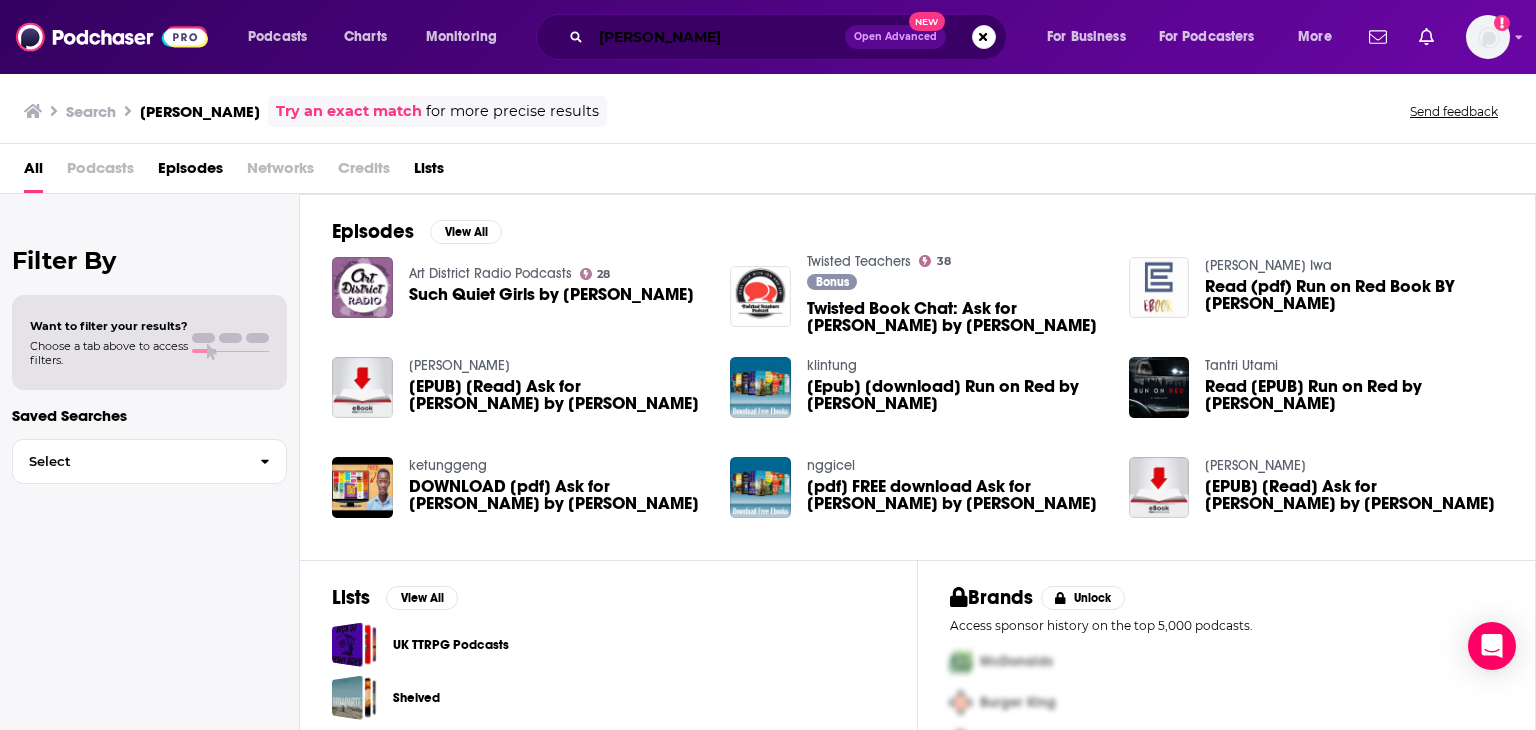 click on "noelle w. ihli" at bounding box center [718, 37] 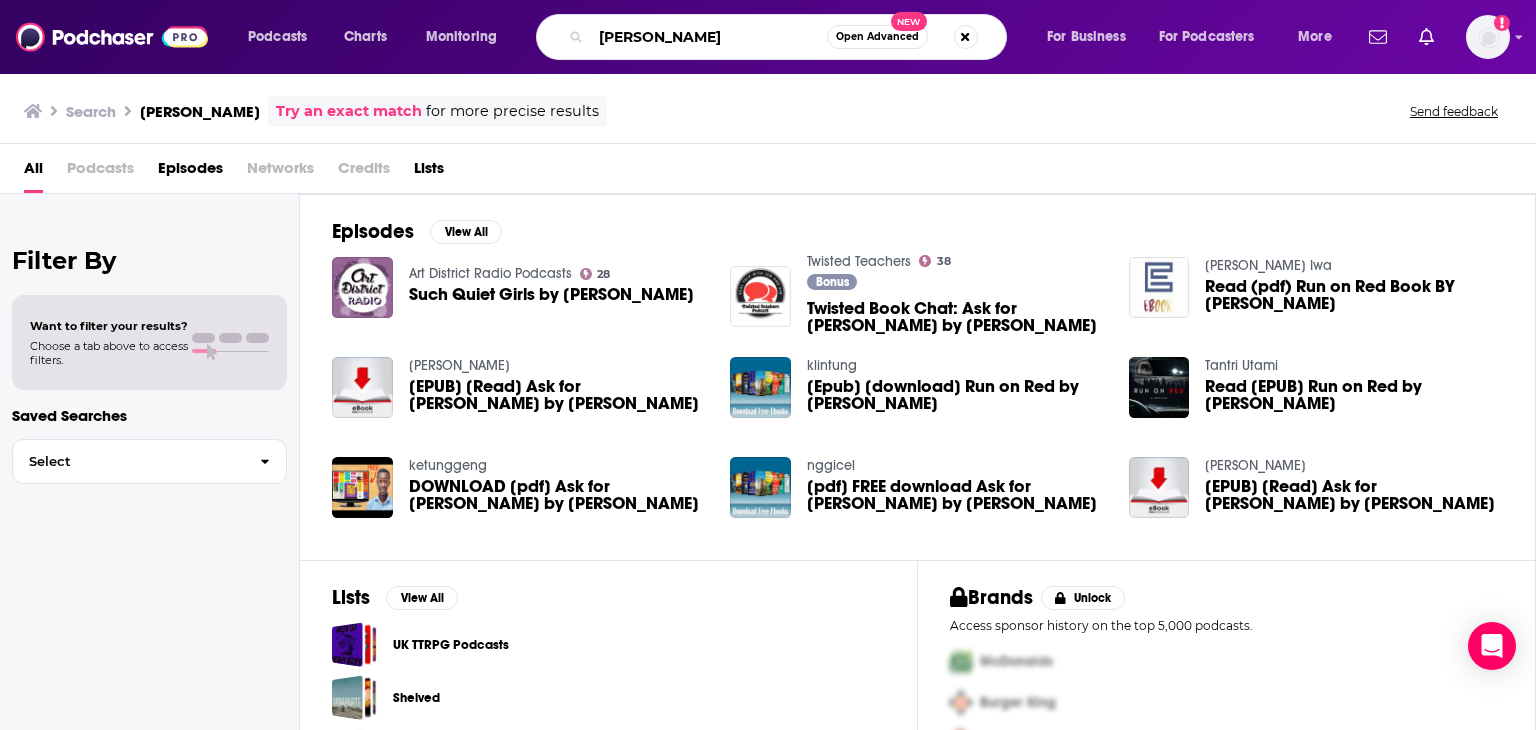 type on "noelle ihli" 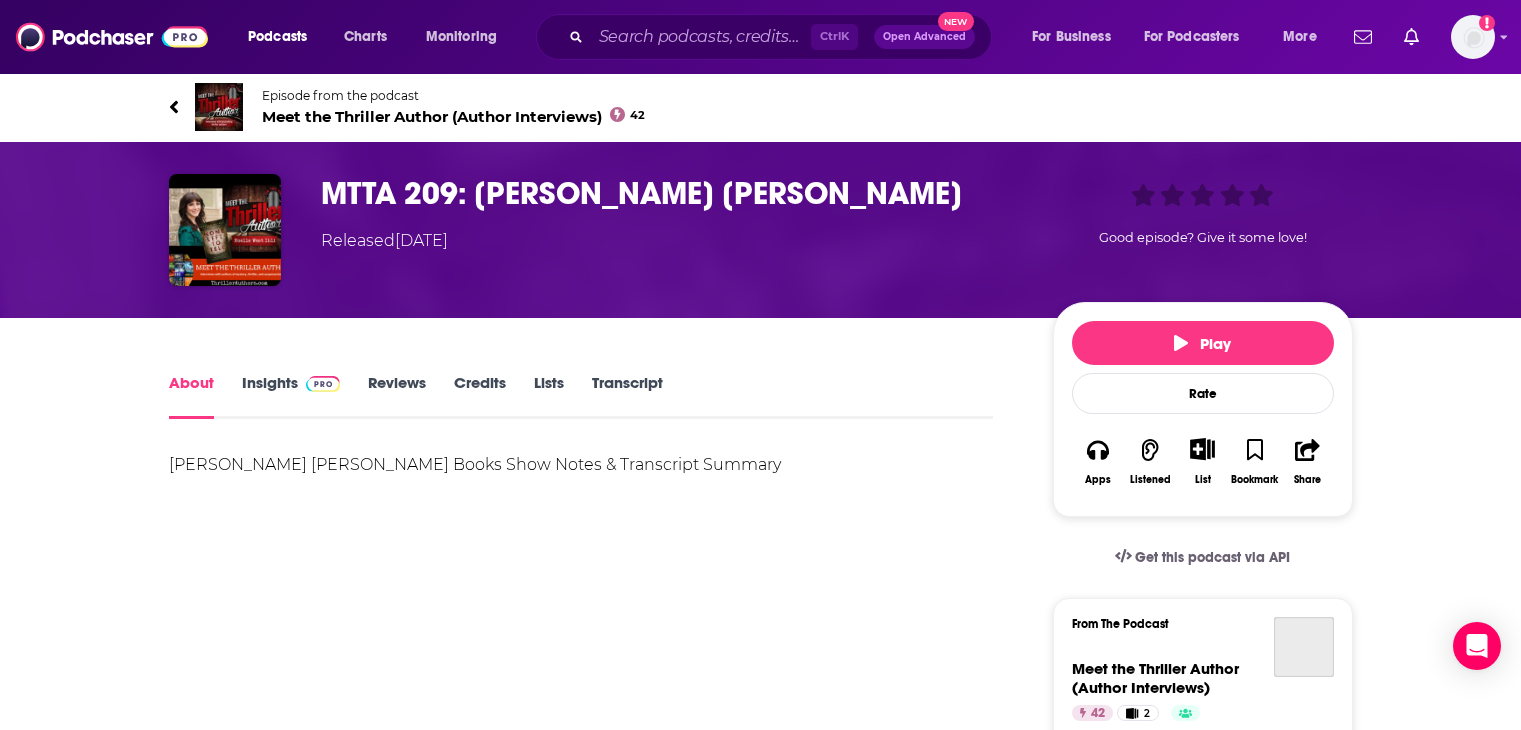 scroll, scrollTop: 0, scrollLeft: 0, axis: both 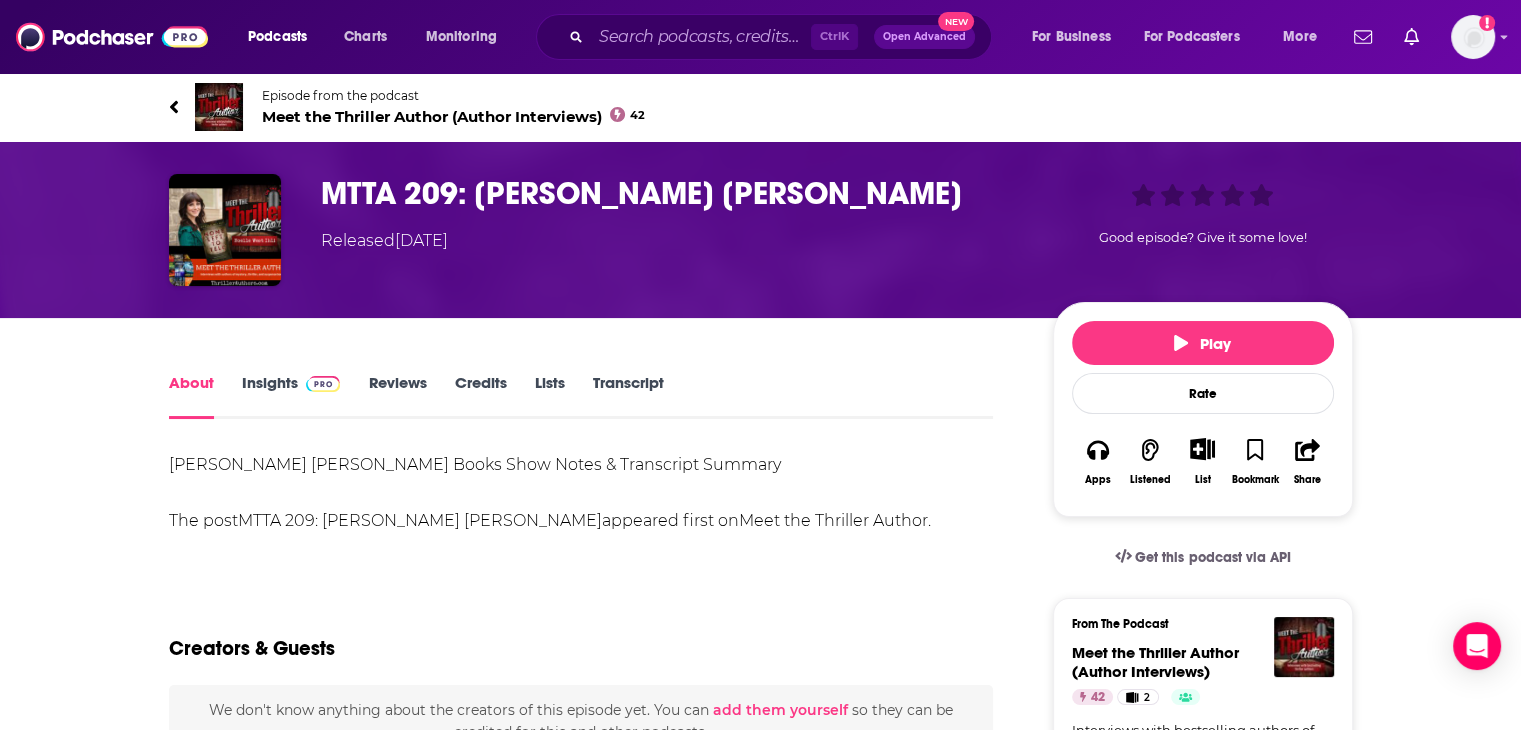 click on "Transcript" at bounding box center (627, 396) 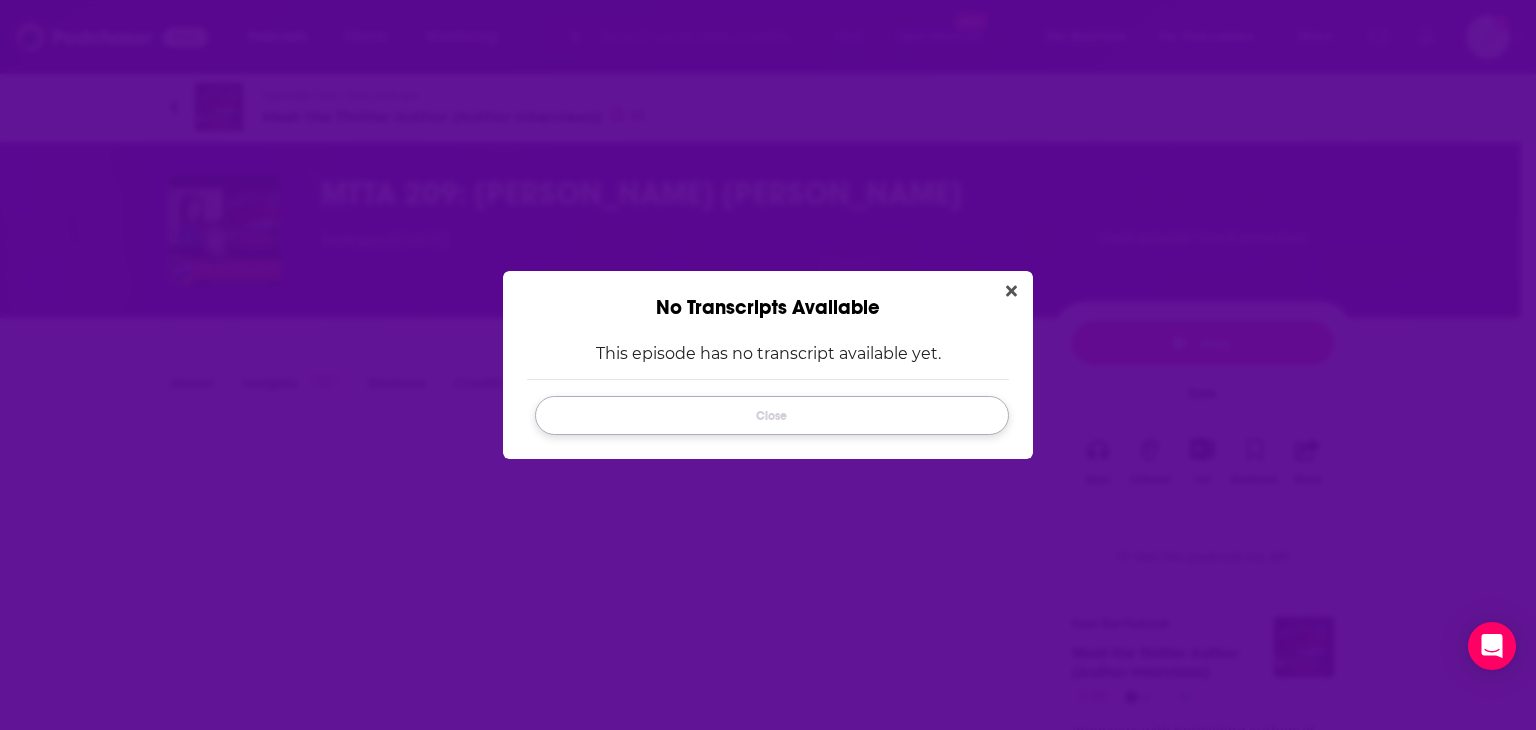 click on "Close" at bounding box center (772, 415) 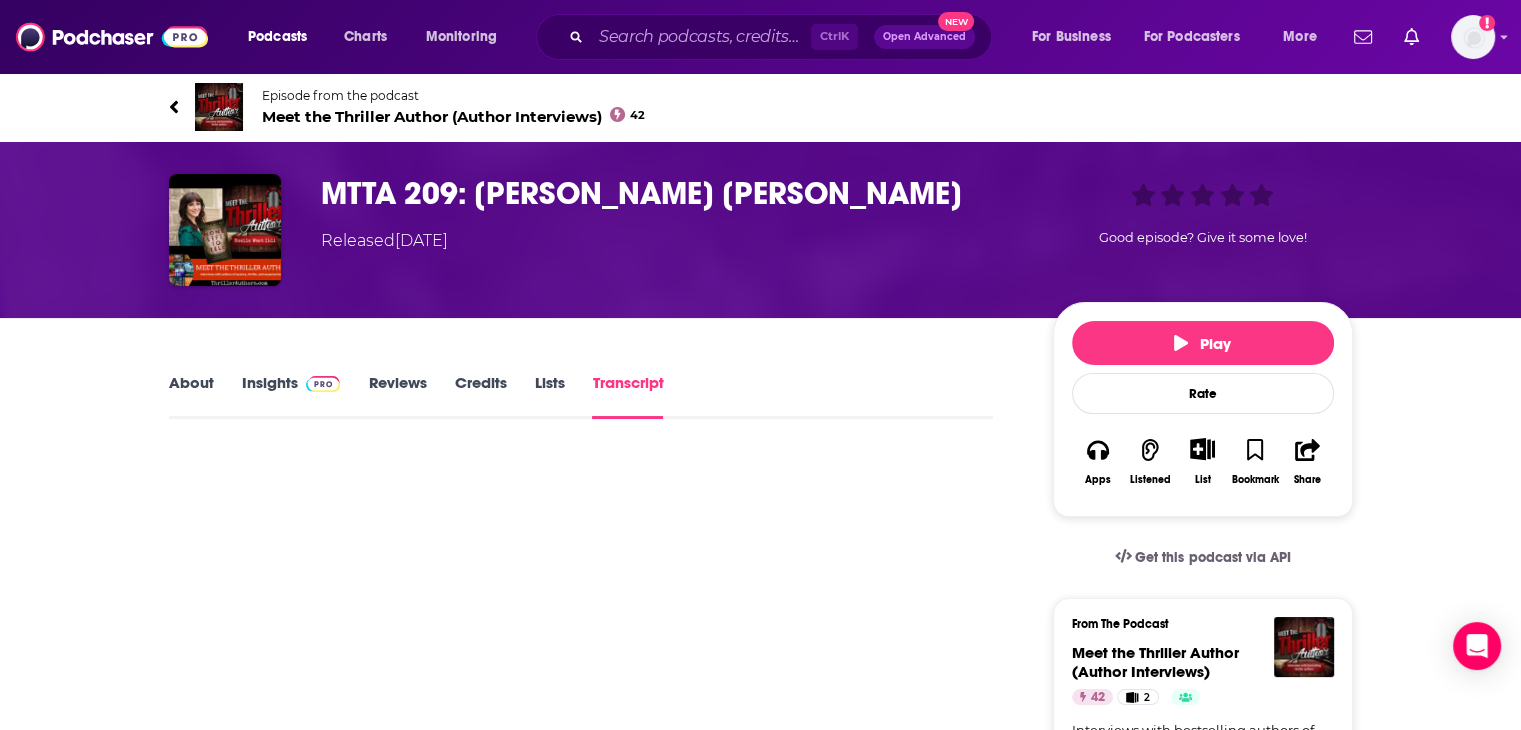 click on "MTTA 209: Noelle West Ihli" at bounding box center (671, 193) 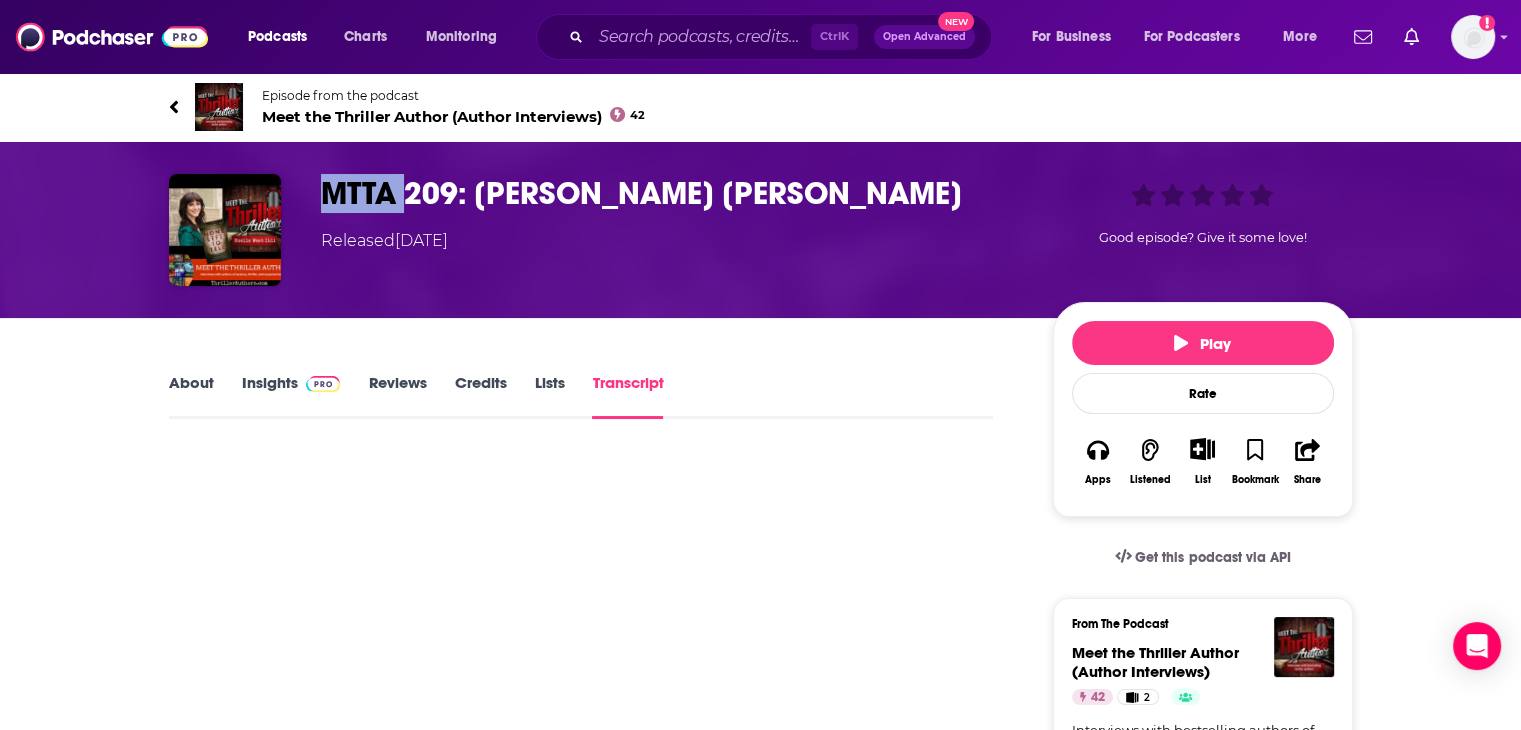 click on "MTTA 209: Noelle West Ihli" at bounding box center [671, 193] 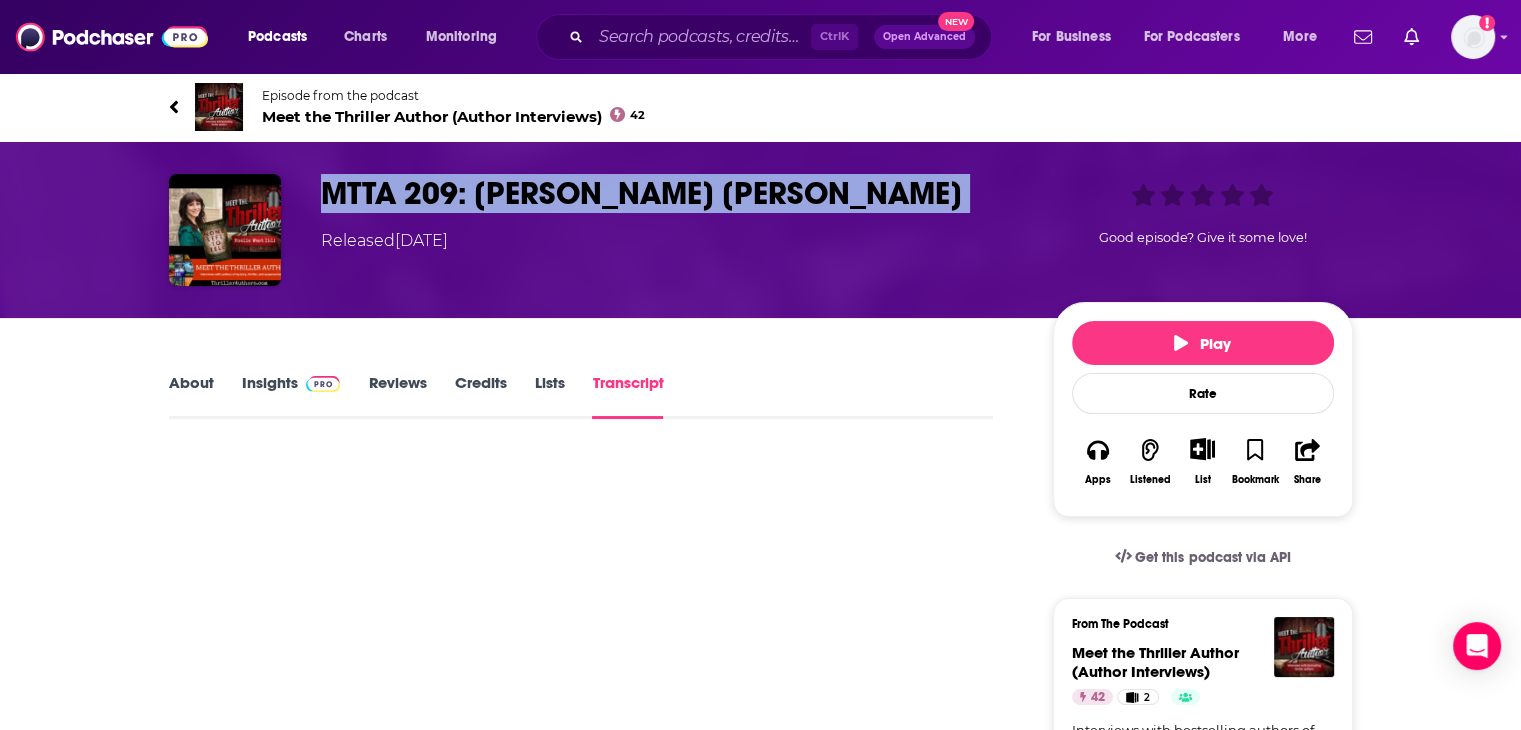 click on "MTTA 209: Noelle West Ihli" at bounding box center (671, 193) 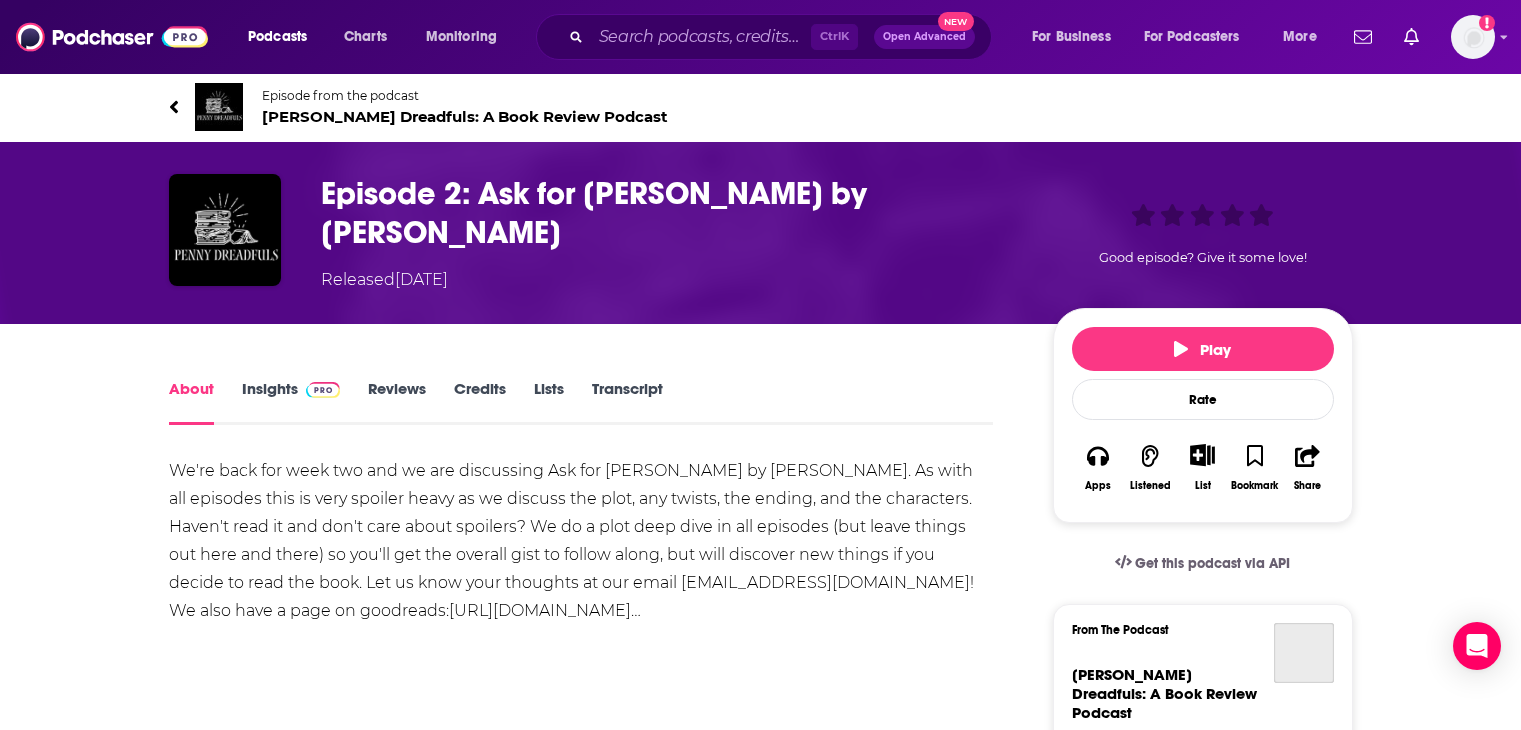 scroll, scrollTop: 0, scrollLeft: 0, axis: both 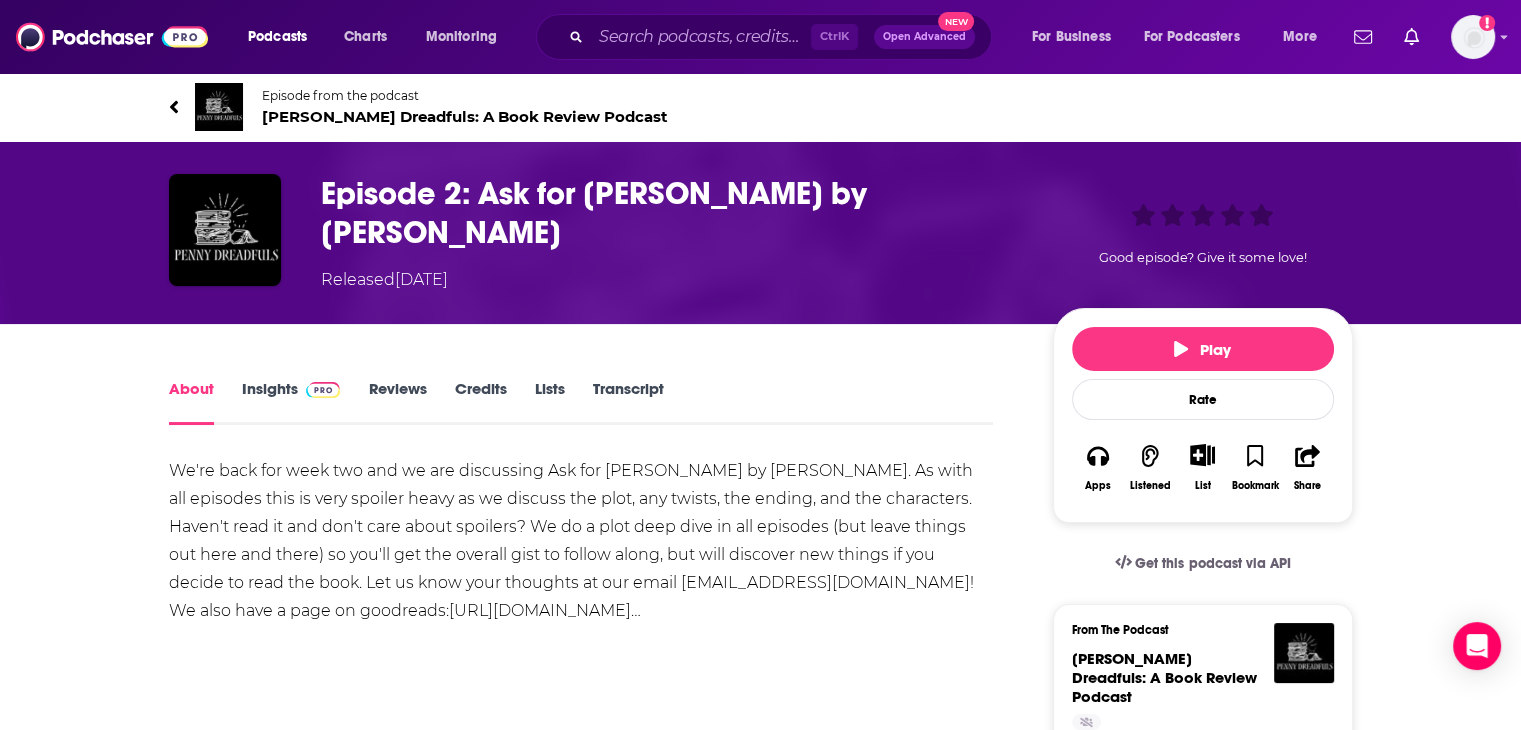 click on "[PERSON_NAME] Dreadfuls: A Book Review Podcast" at bounding box center [465, 116] 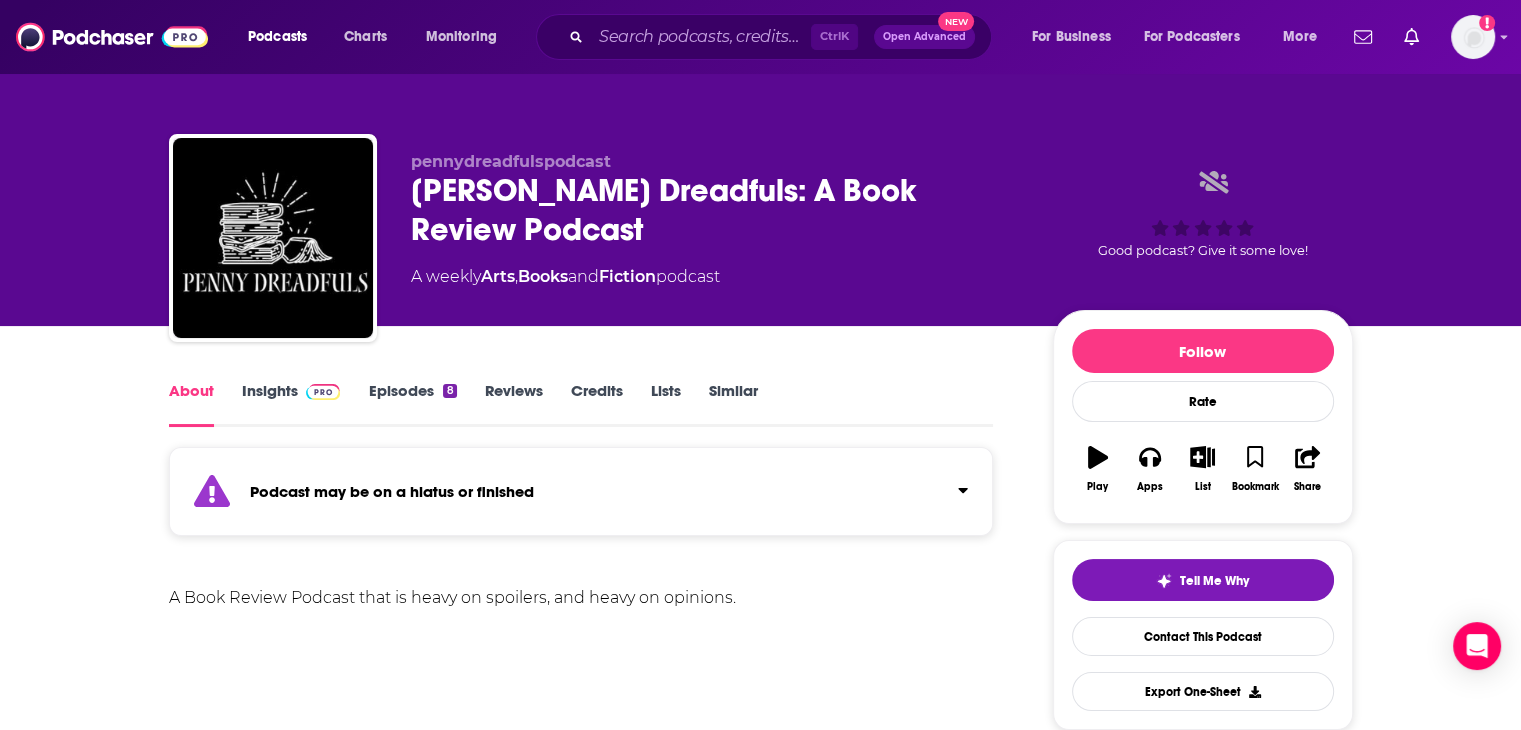 click on "[PERSON_NAME] Dreadfuls: A Book Review Podcast" at bounding box center [716, 210] 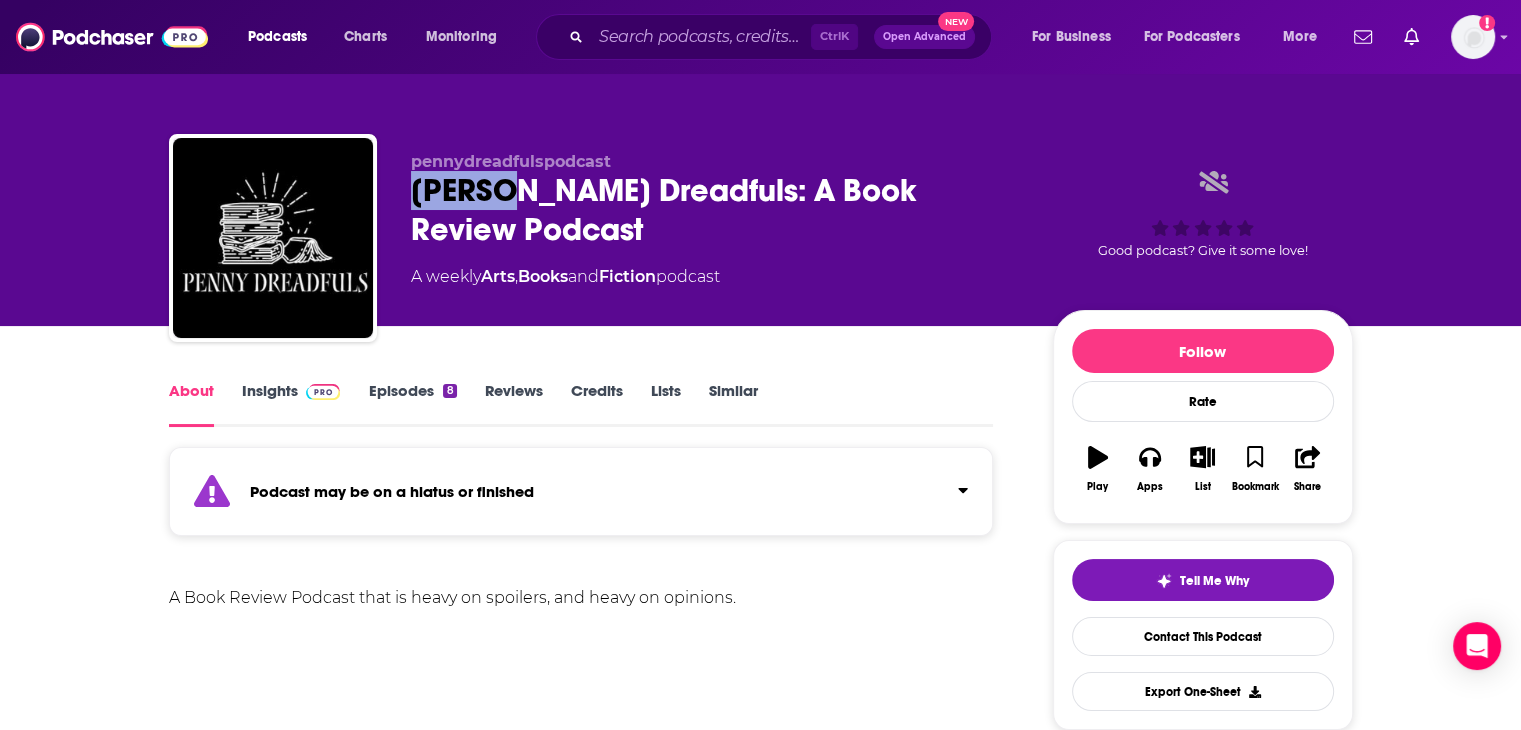 click on "[PERSON_NAME] Dreadfuls: A Book Review Podcast" at bounding box center [716, 210] 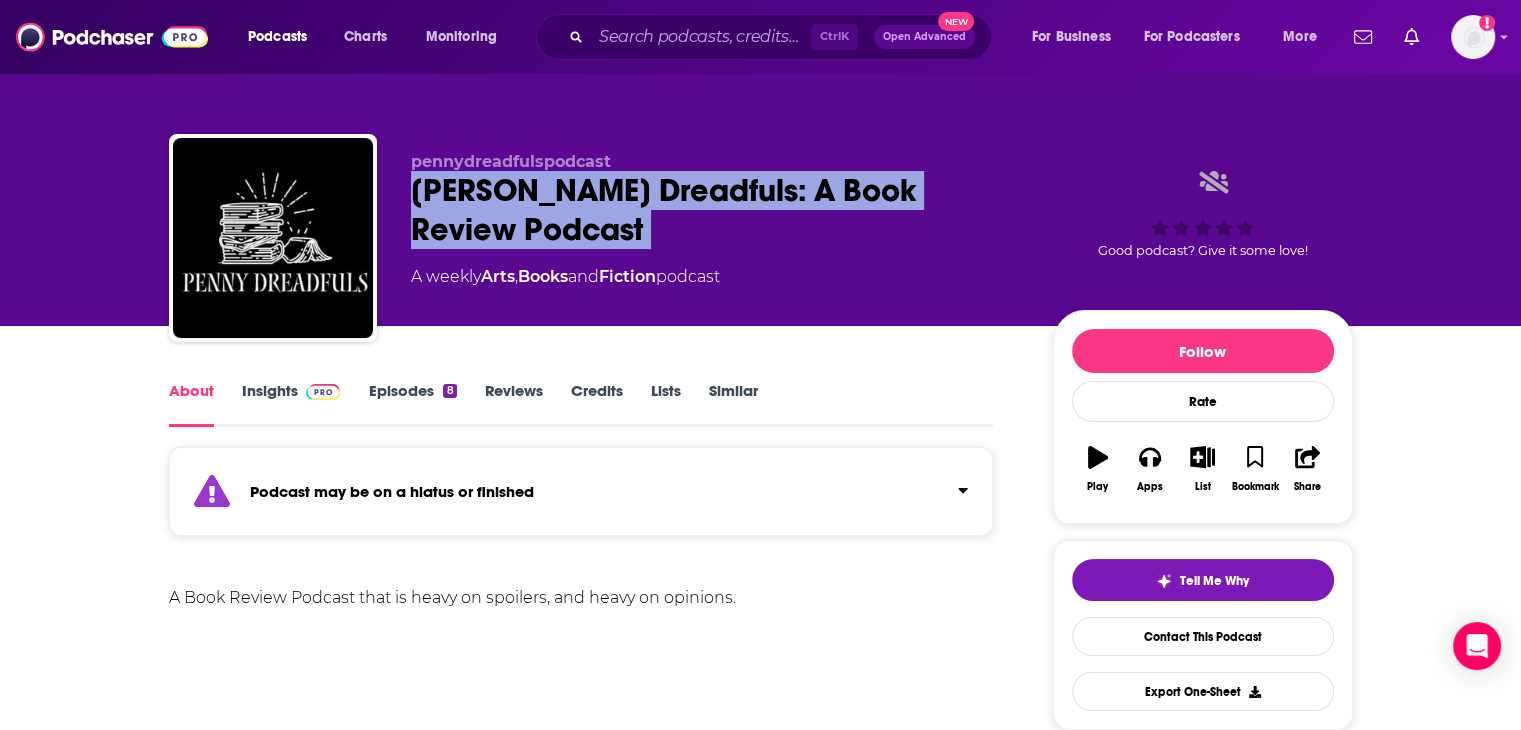 click on "[PERSON_NAME] Dreadfuls: A Book Review Podcast" at bounding box center (716, 210) 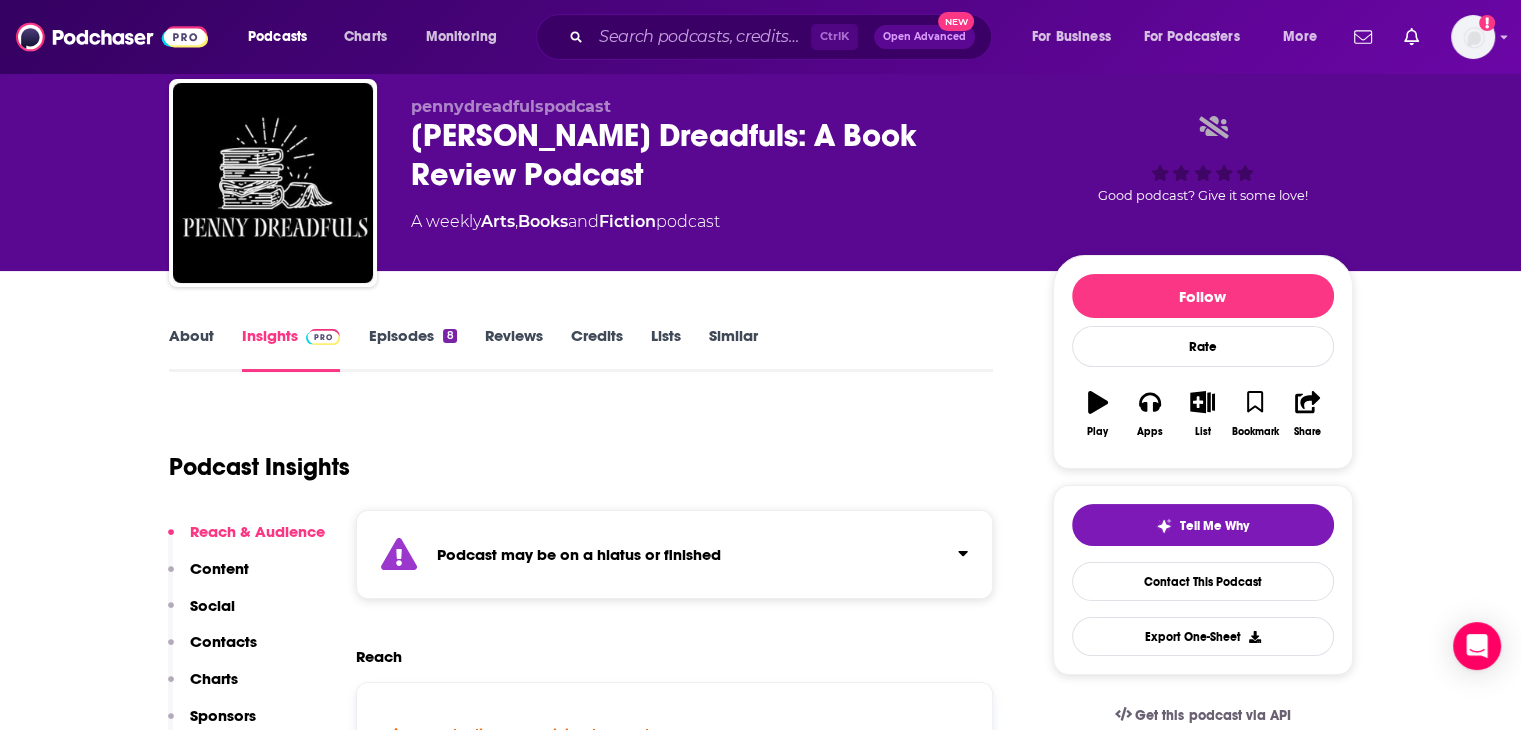 scroll, scrollTop: 0, scrollLeft: 0, axis: both 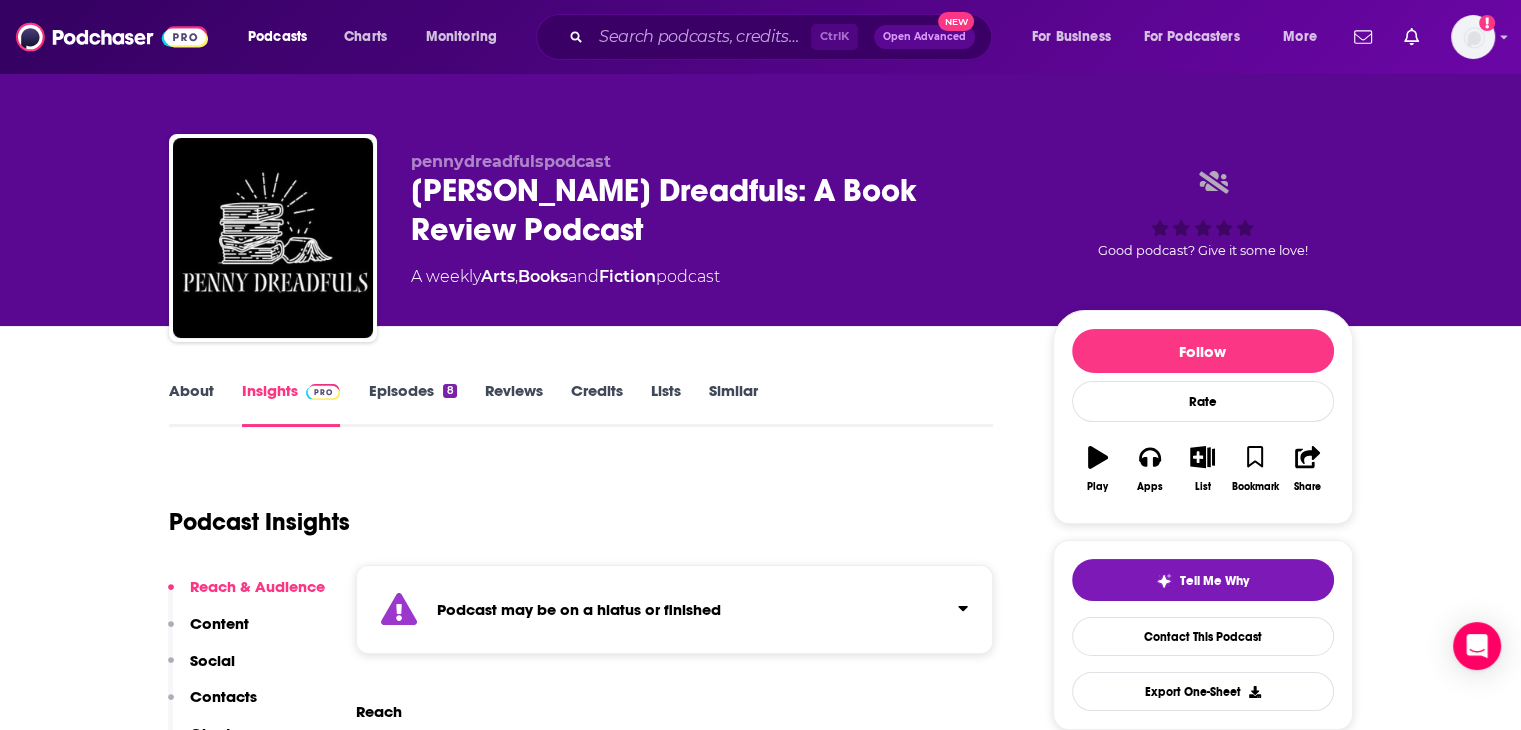 click on "About" at bounding box center (191, 404) 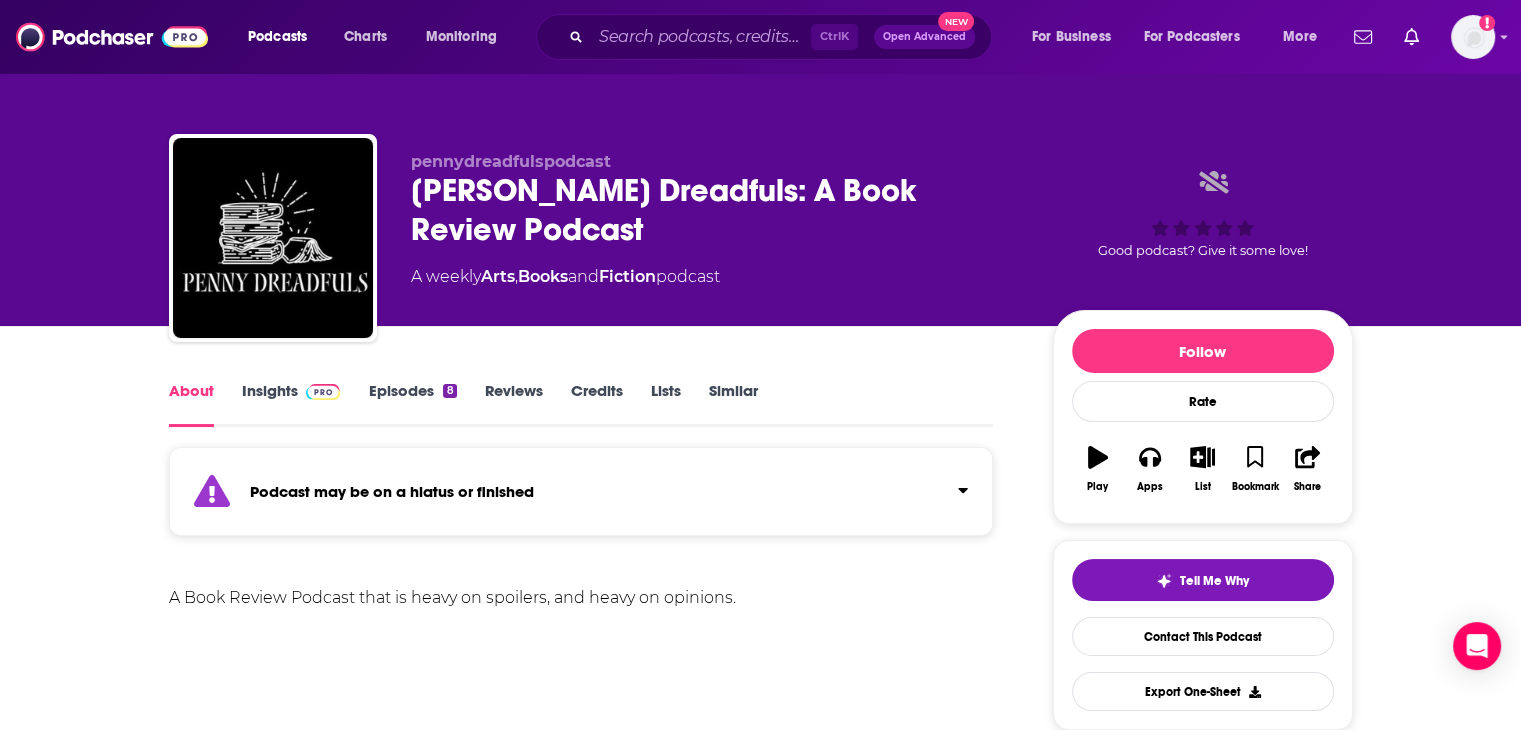 click on "8" at bounding box center [449, 391] 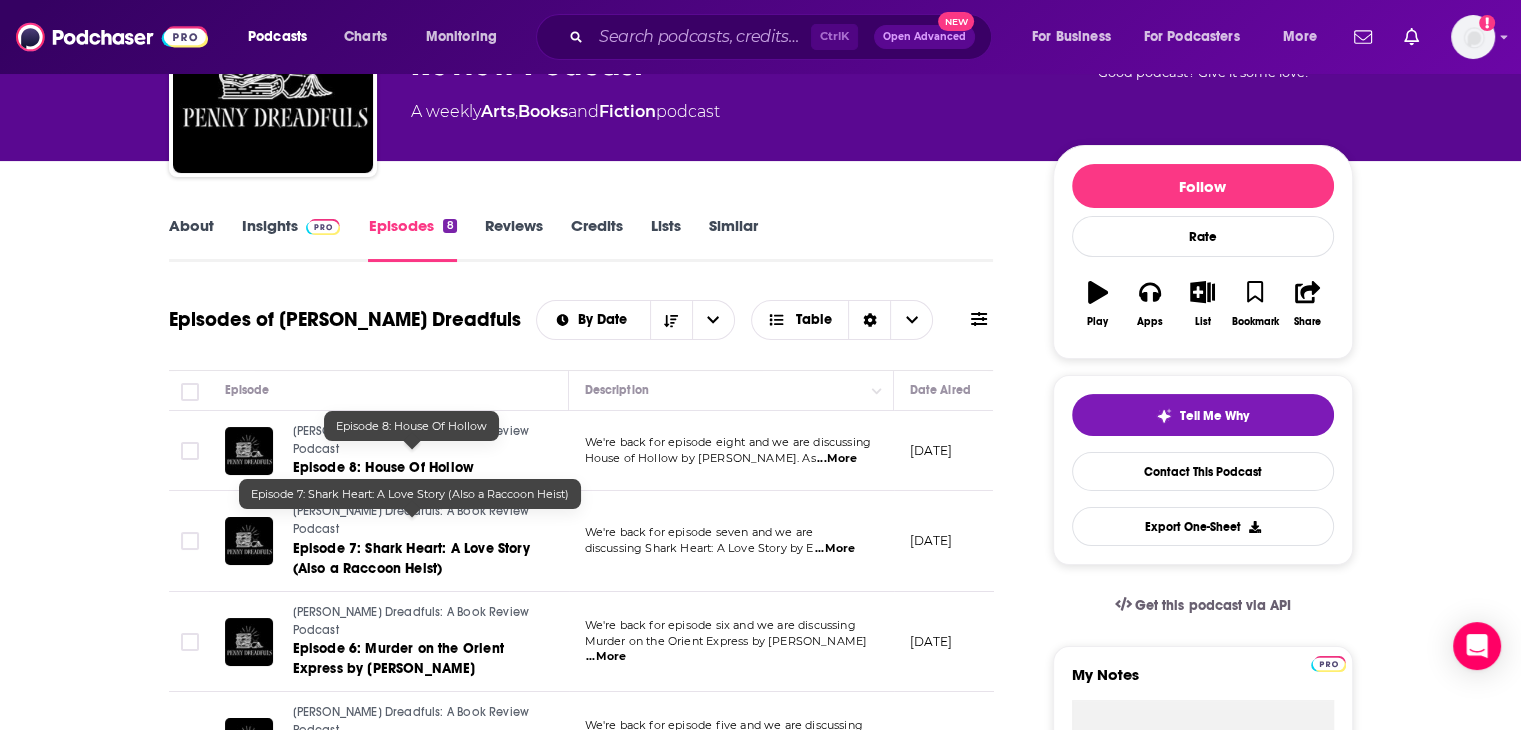 scroll, scrollTop: 200, scrollLeft: 0, axis: vertical 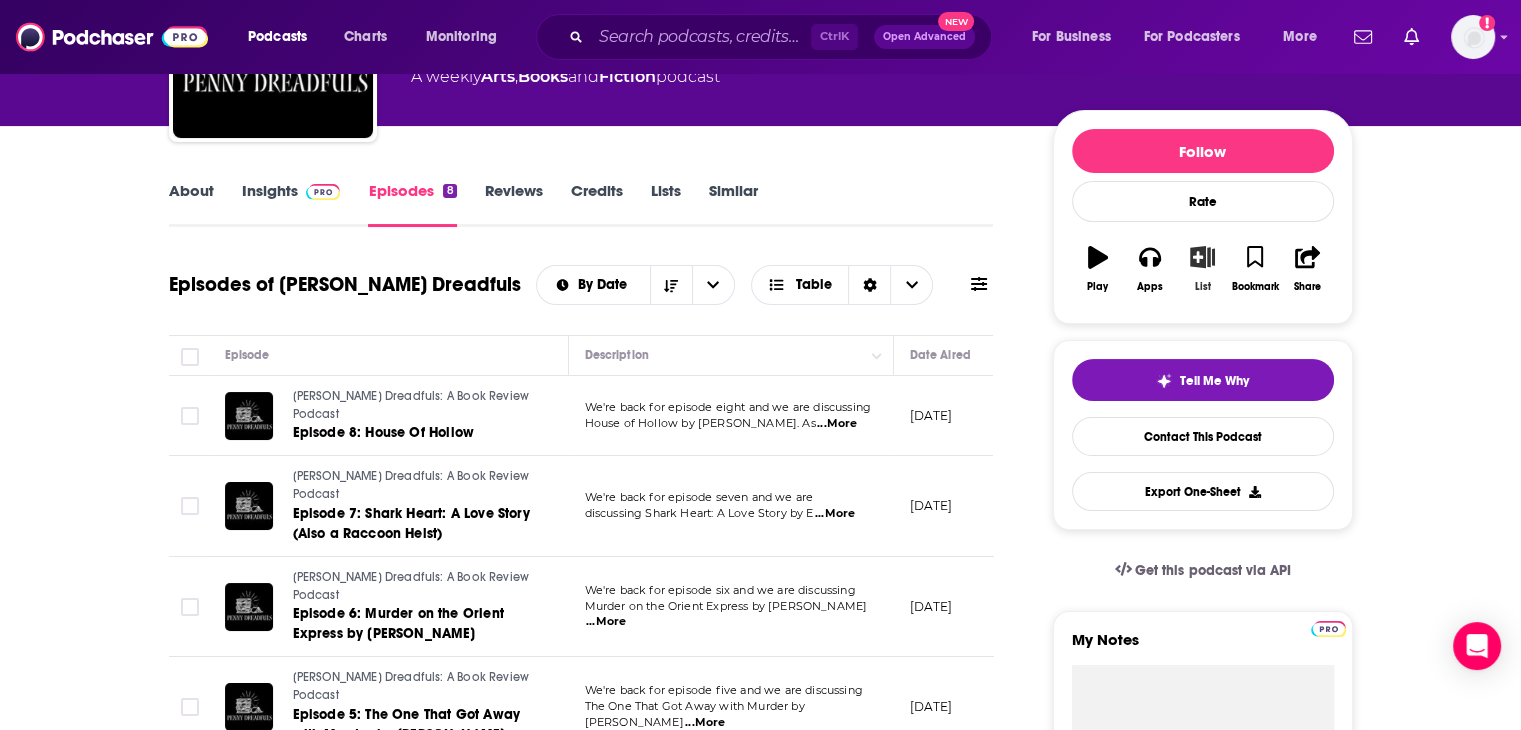 click 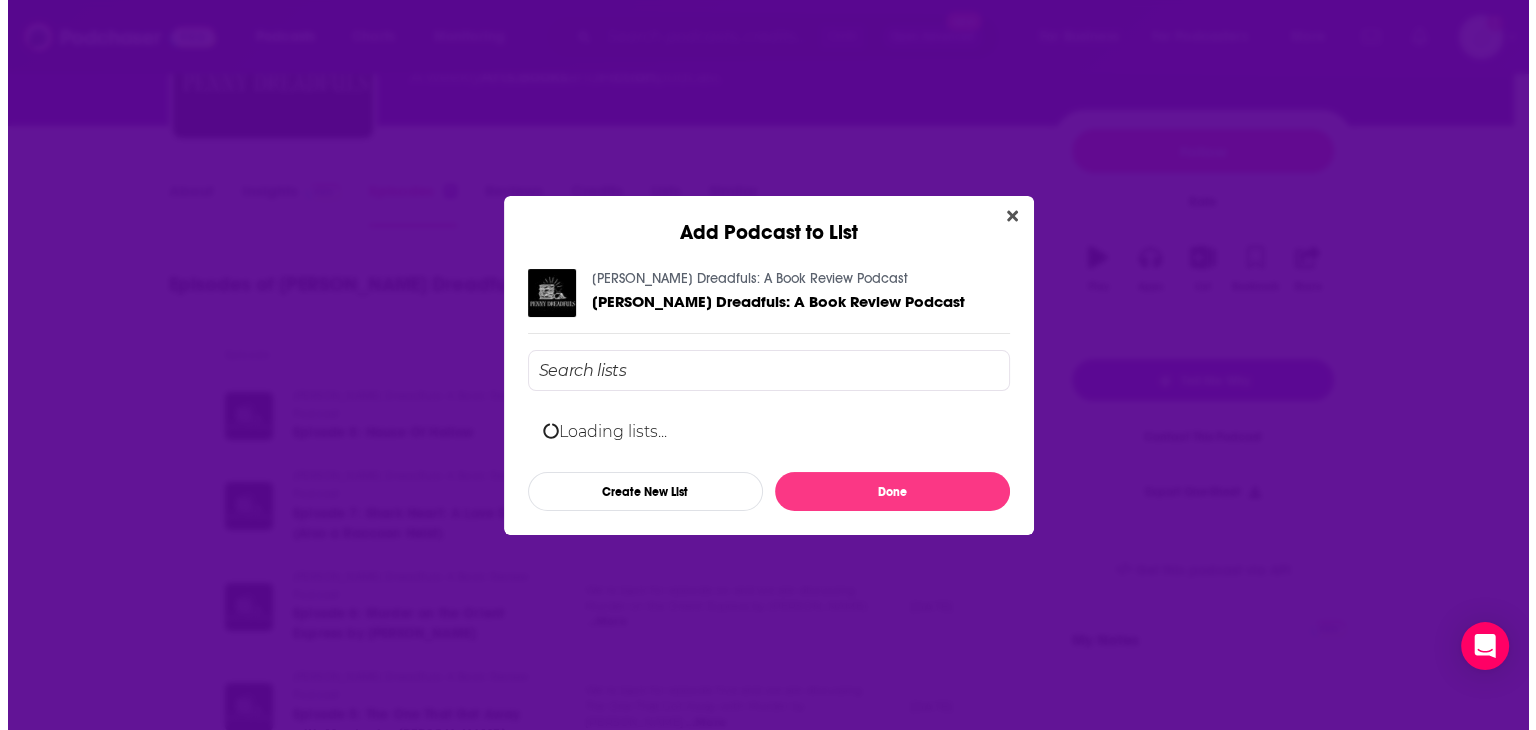 scroll, scrollTop: 0, scrollLeft: 0, axis: both 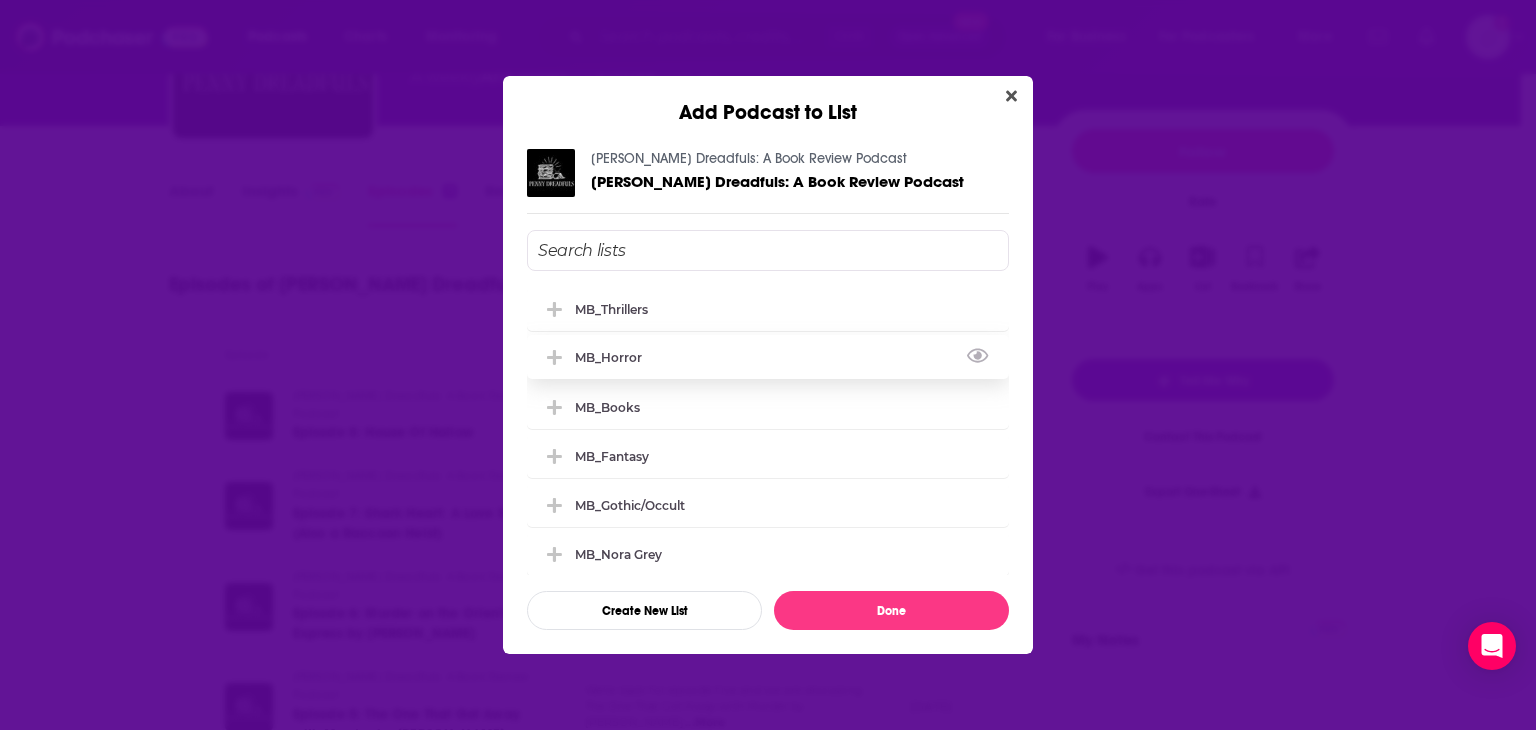 click on "MB_Horror" at bounding box center [614, 357] 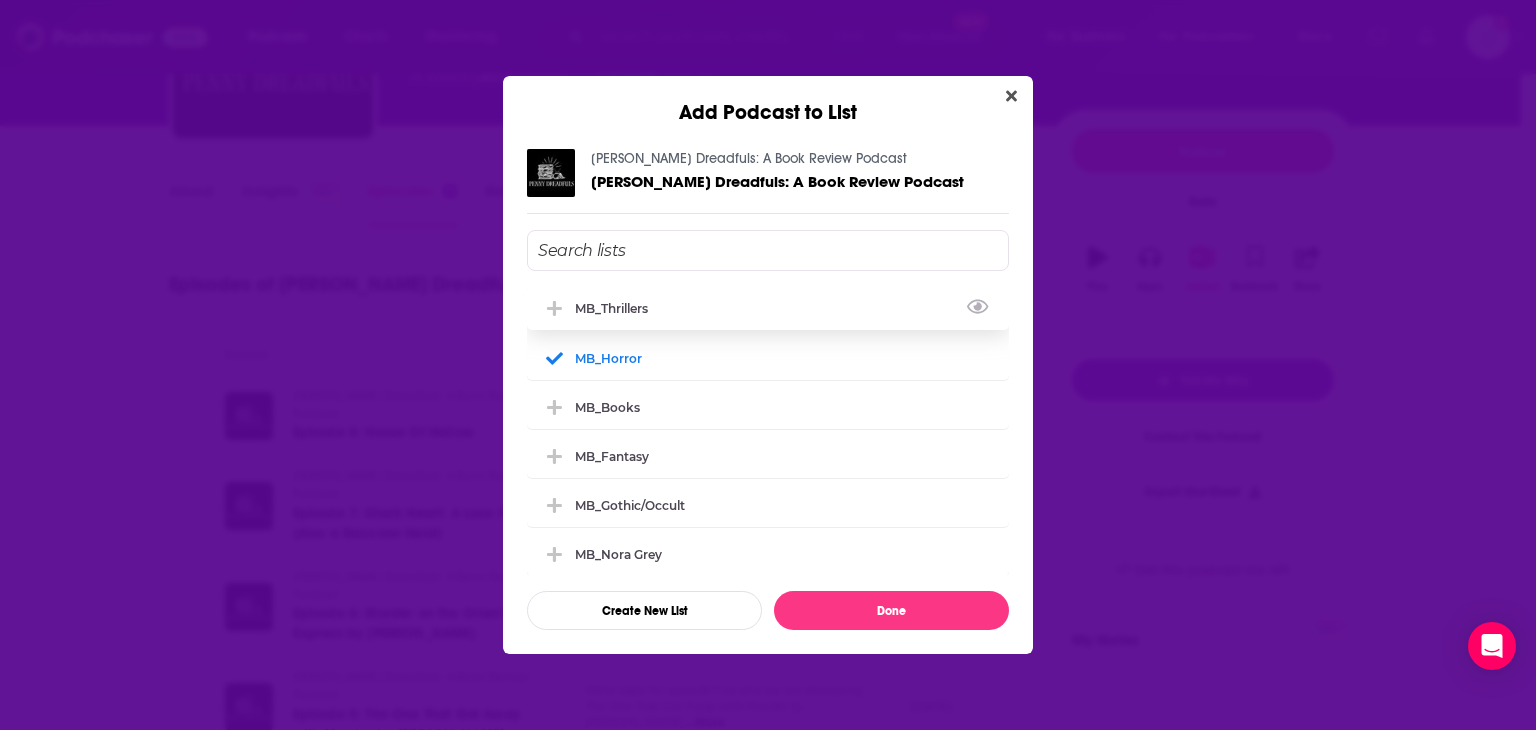 click on "MB_Thrillers" at bounding box center (768, 308) 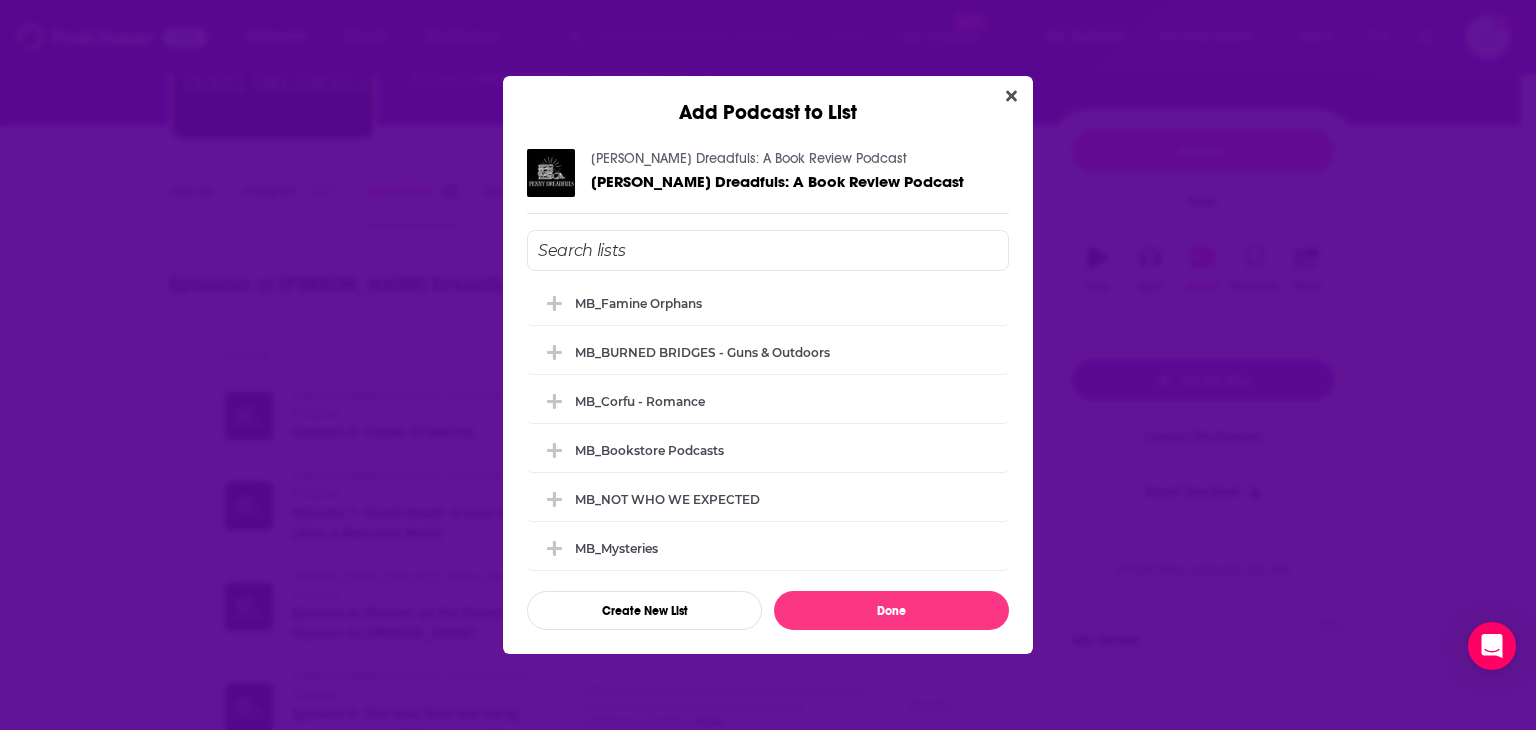 scroll, scrollTop: 400, scrollLeft: 0, axis: vertical 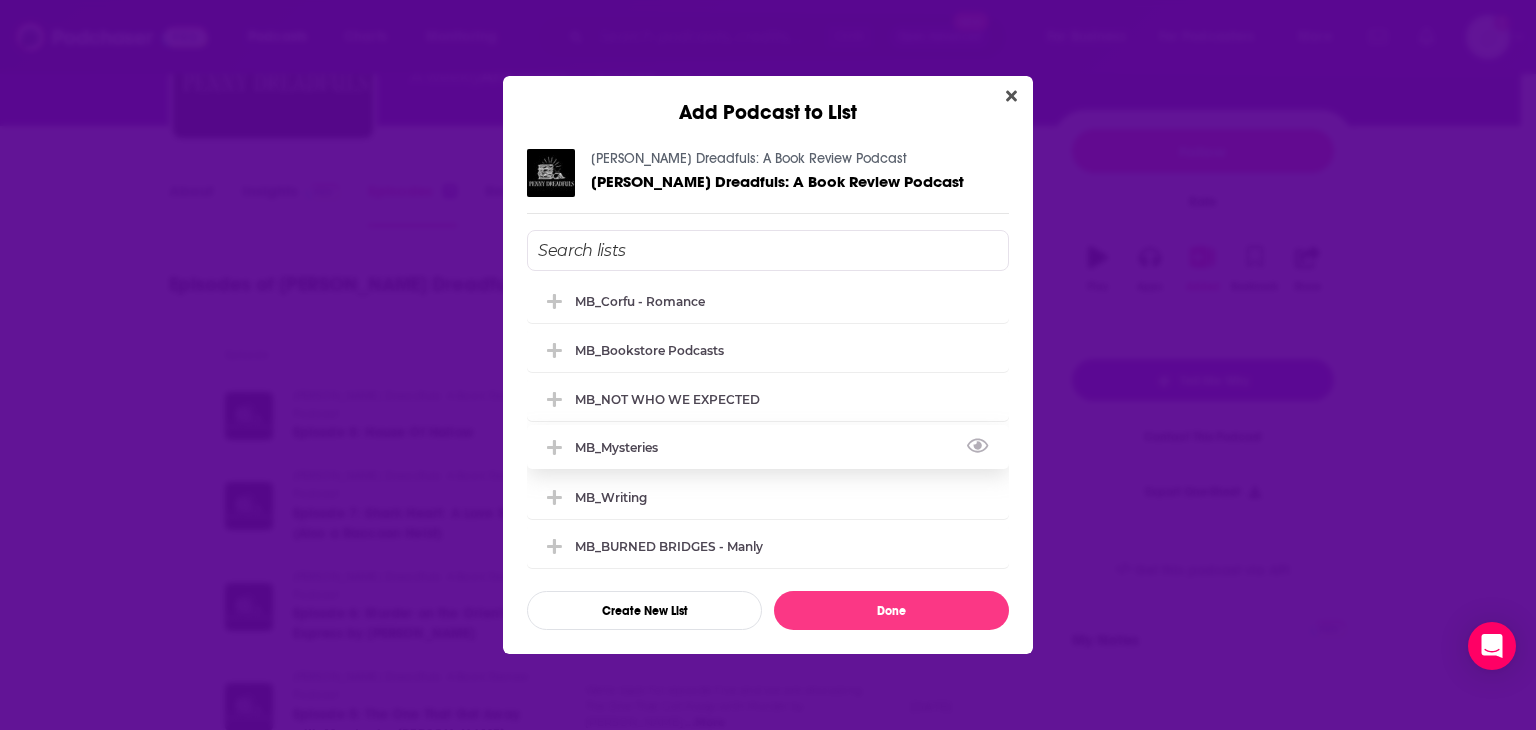 click on "MB_Mysteries" at bounding box center (768, 447) 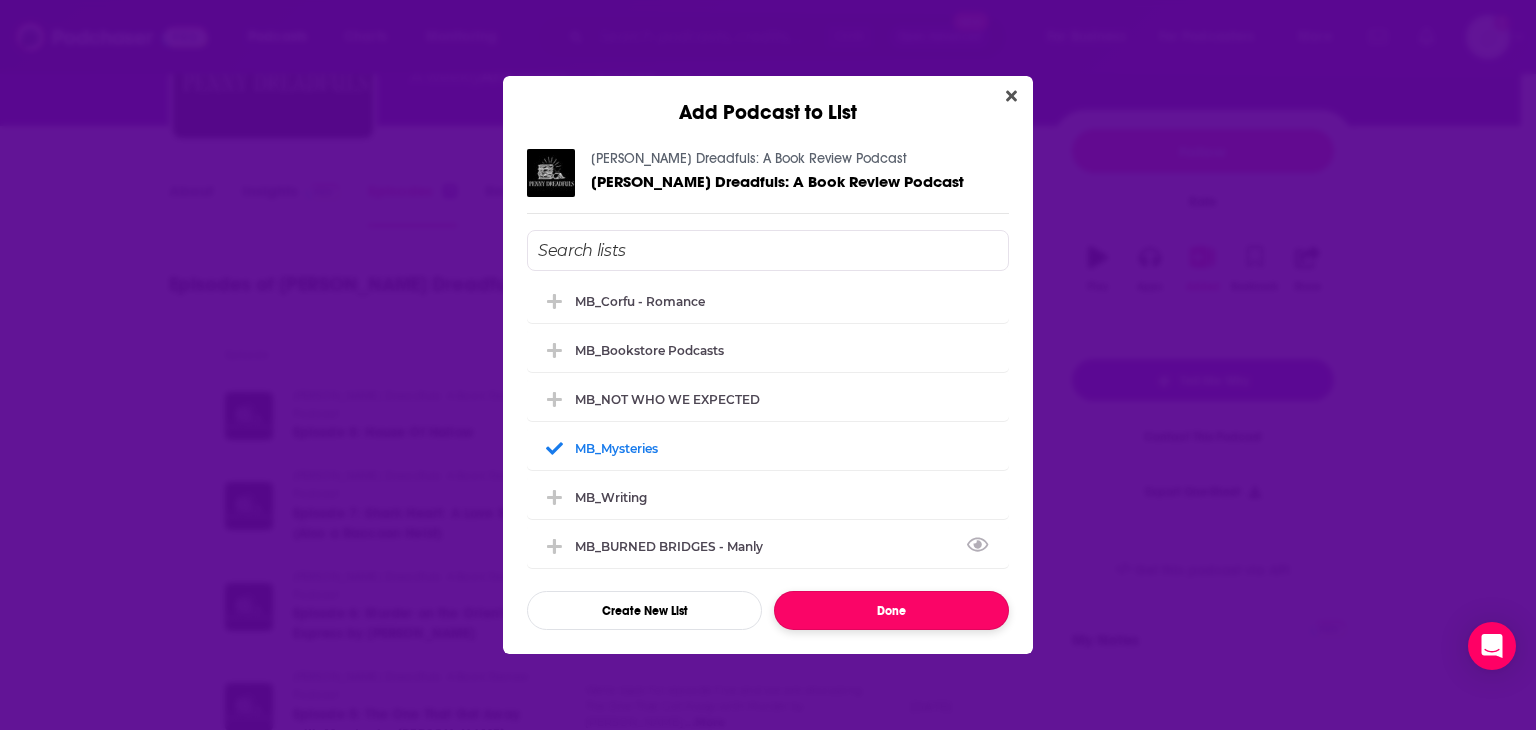 click on "Done" at bounding box center (891, 610) 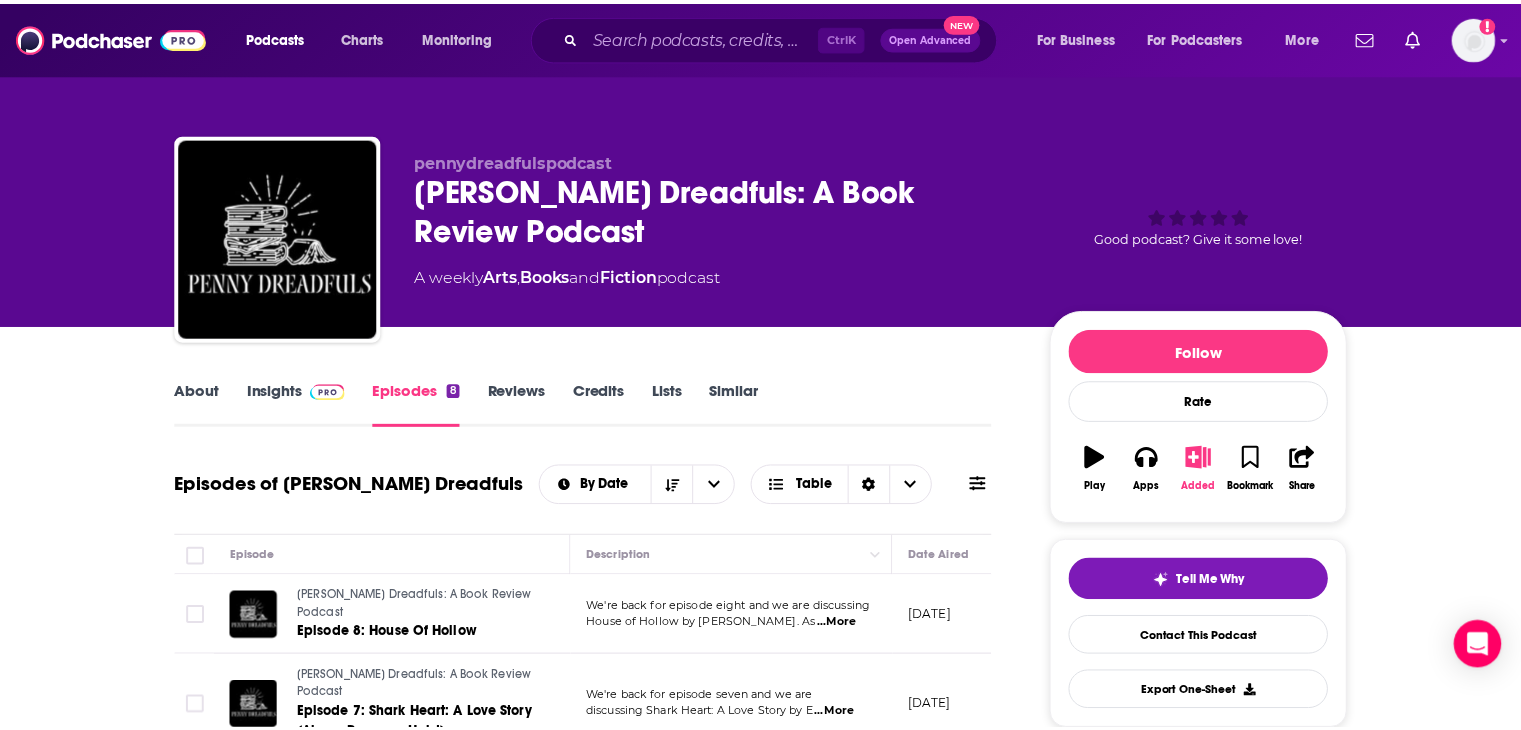 scroll, scrollTop: 200, scrollLeft: 0, axis: vertical 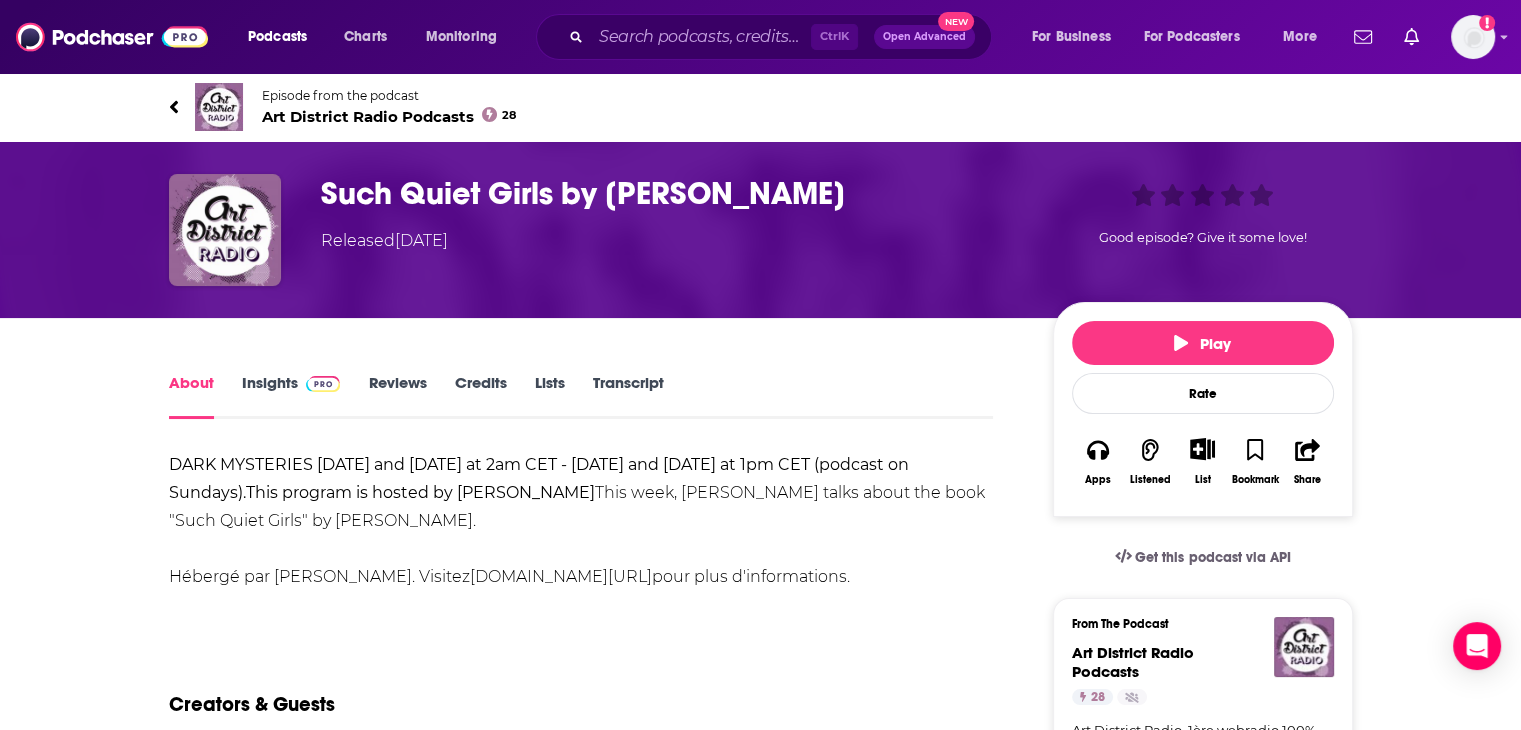 click on "Art District Radio Podcasts 28" at bounding box center (389, 116) 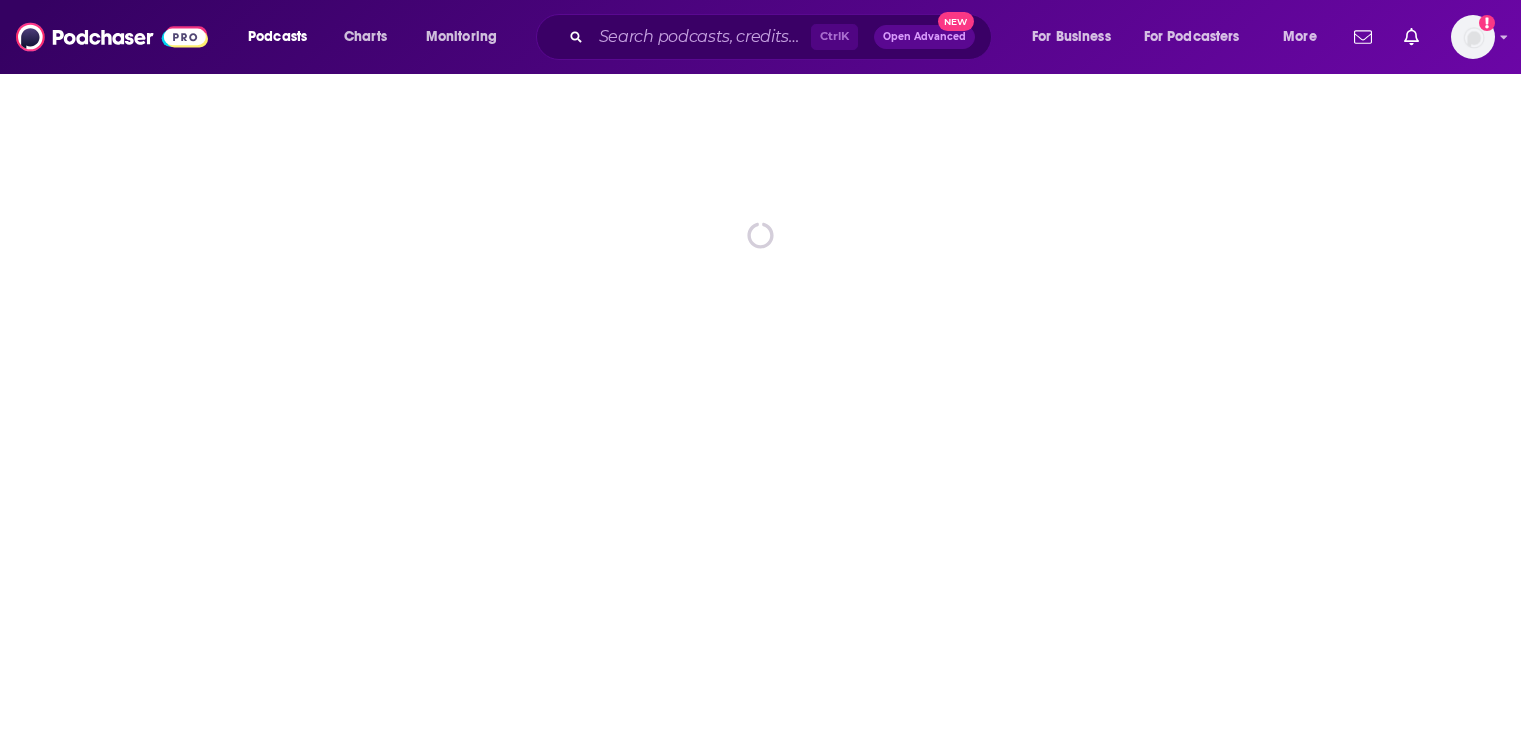 scroll, scrollTop: 0, scrollLeft: 0, axis: both 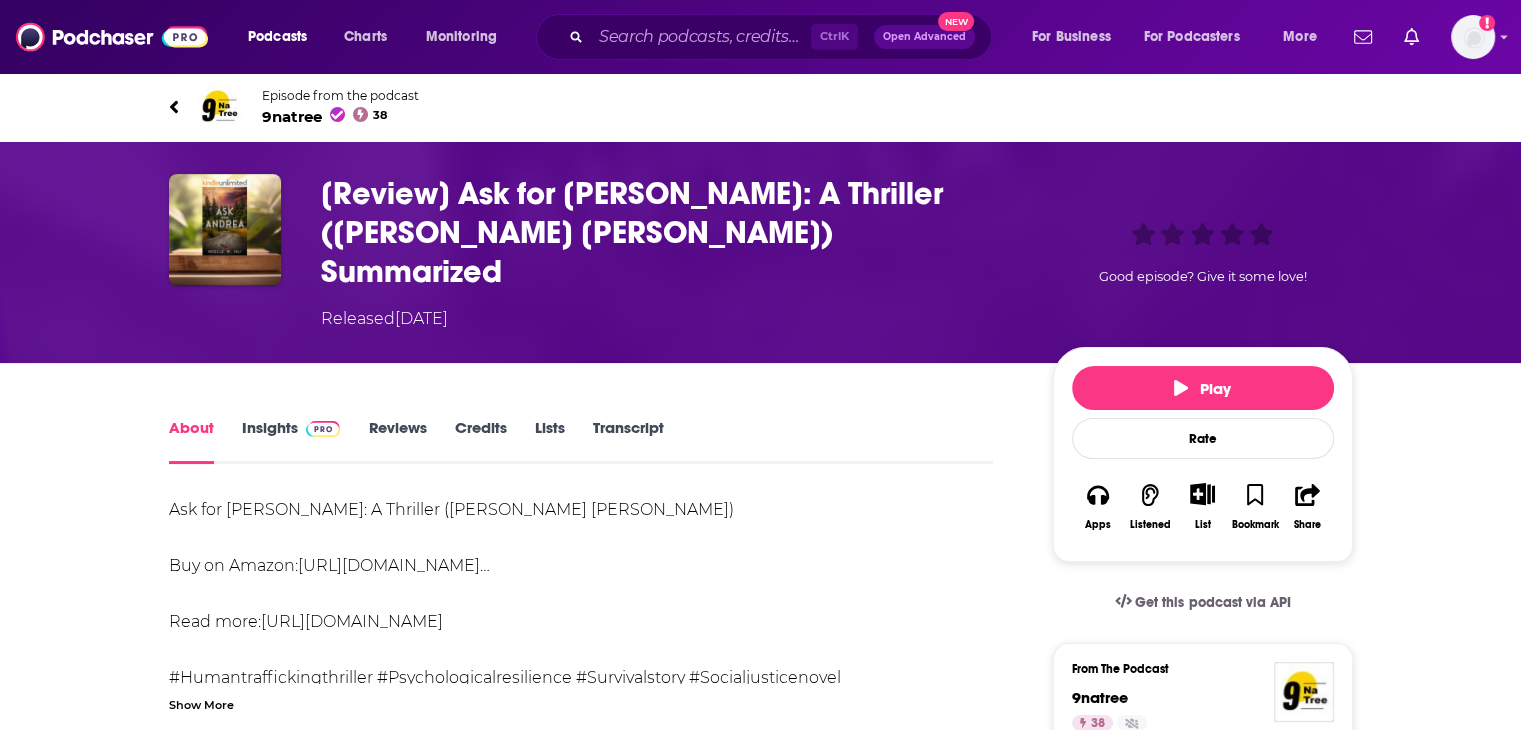 click on "9natree 38" at bounding box center [340, 116] 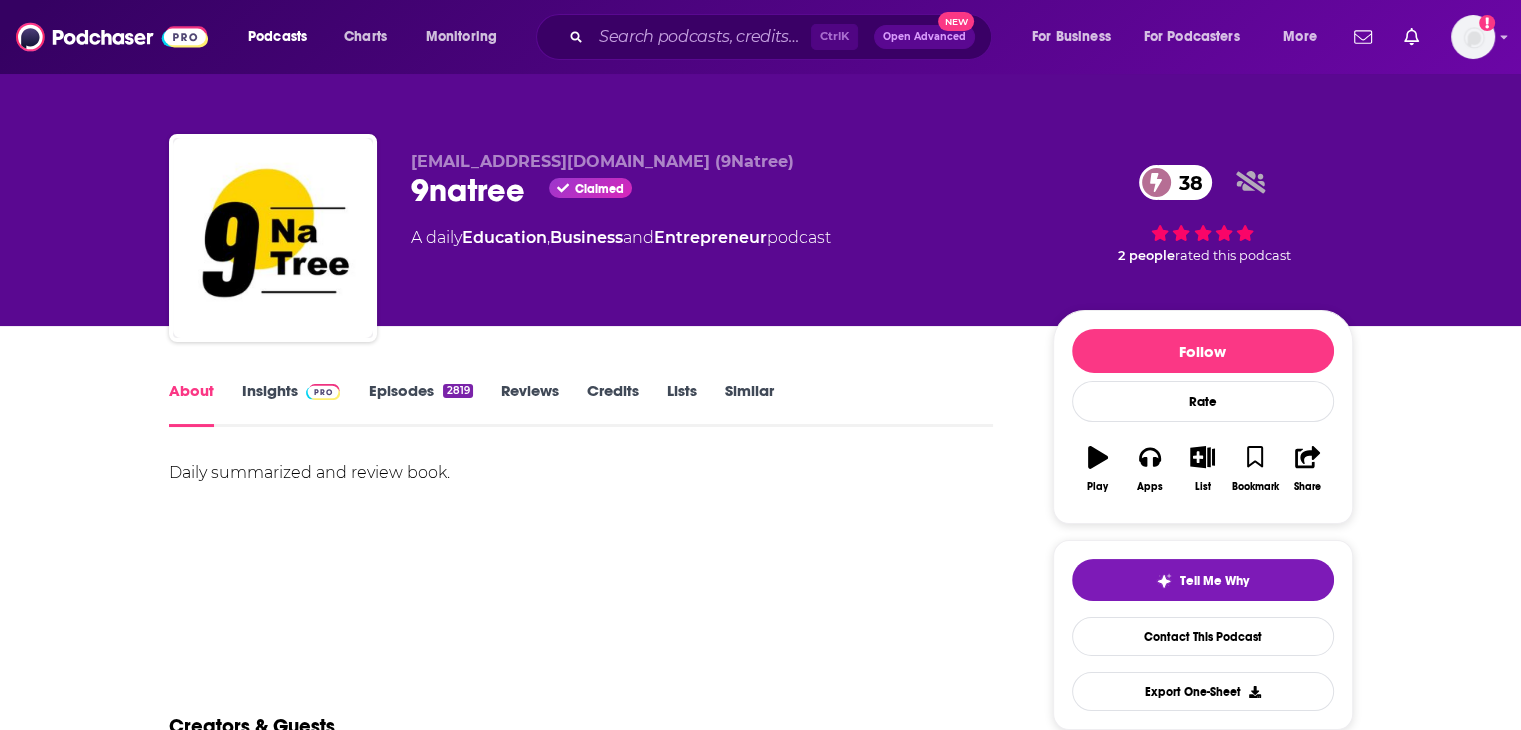 click on "Insights" at bounding box center (291, 404) 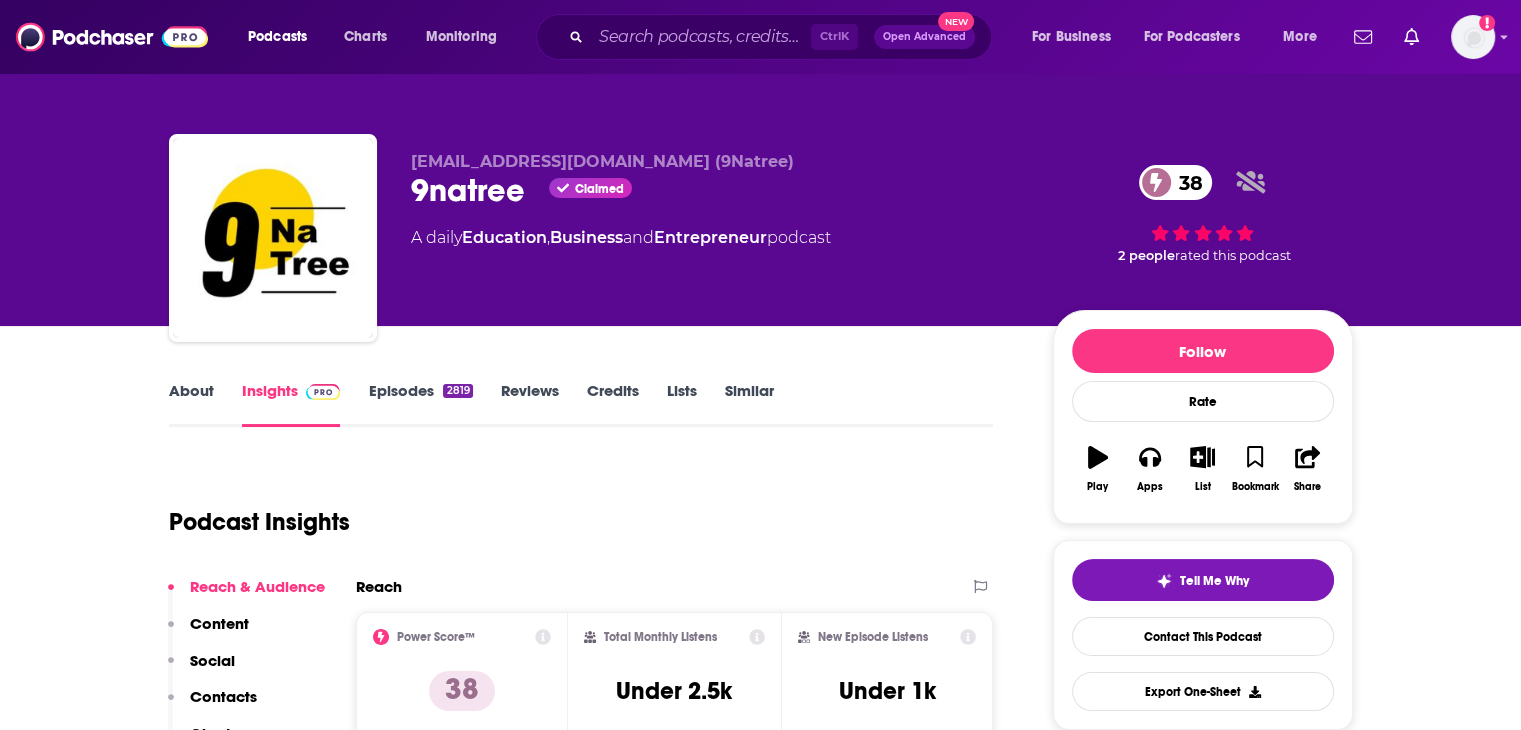 click on "Episodes 2819" at bounding box center [420, 404] 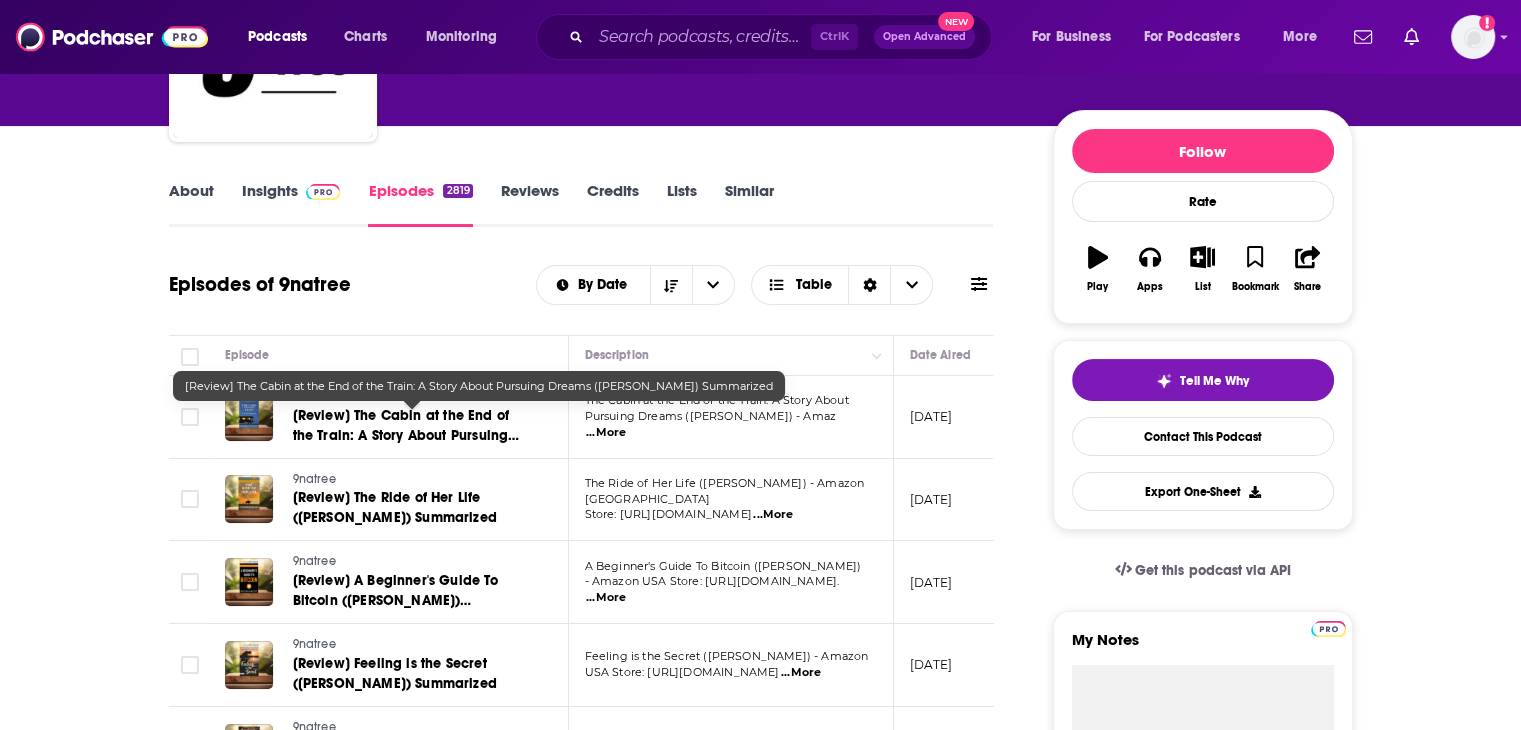 scroll, scrollTop: 300, scrollLeft: 0, axis: vertical 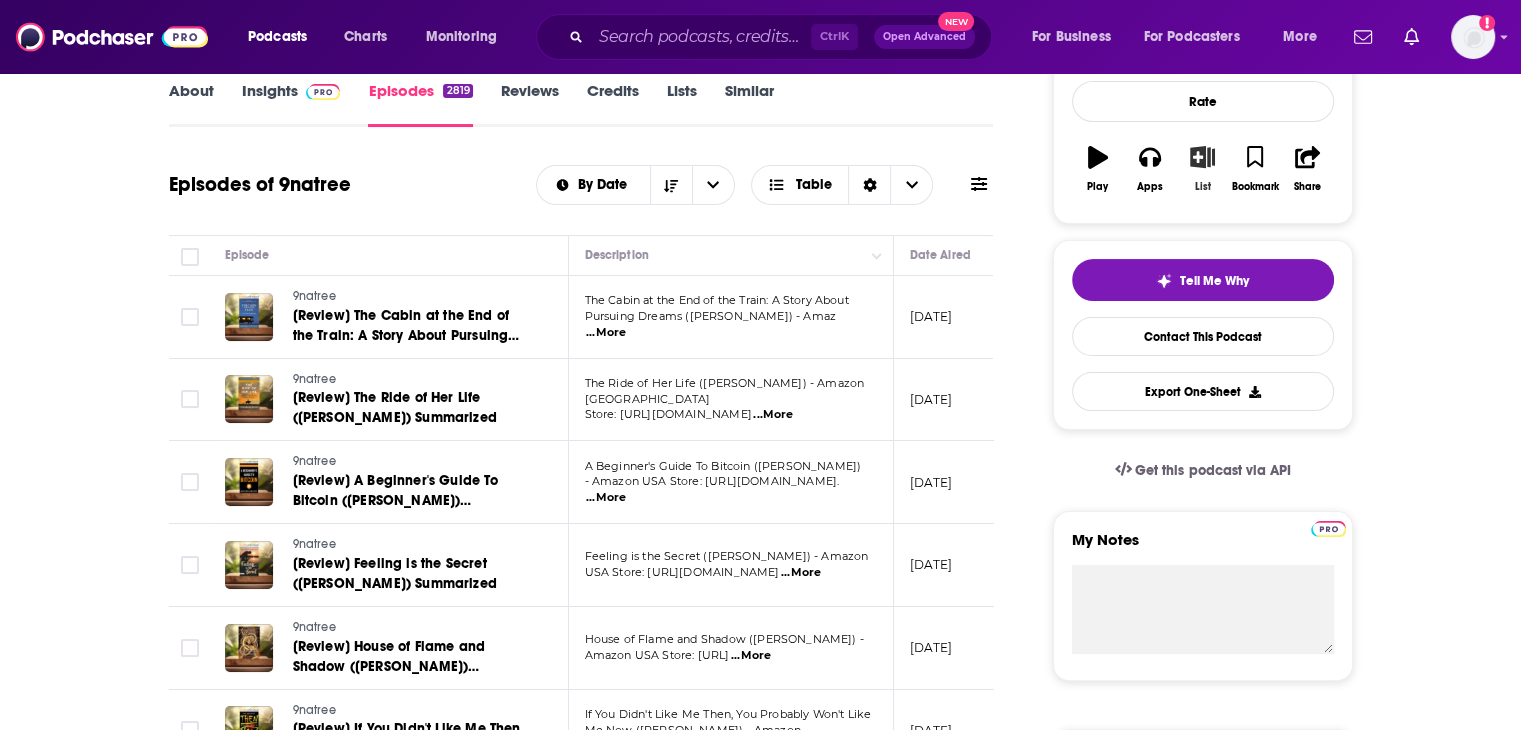 click on "List" at bounding box center [1202, 169] 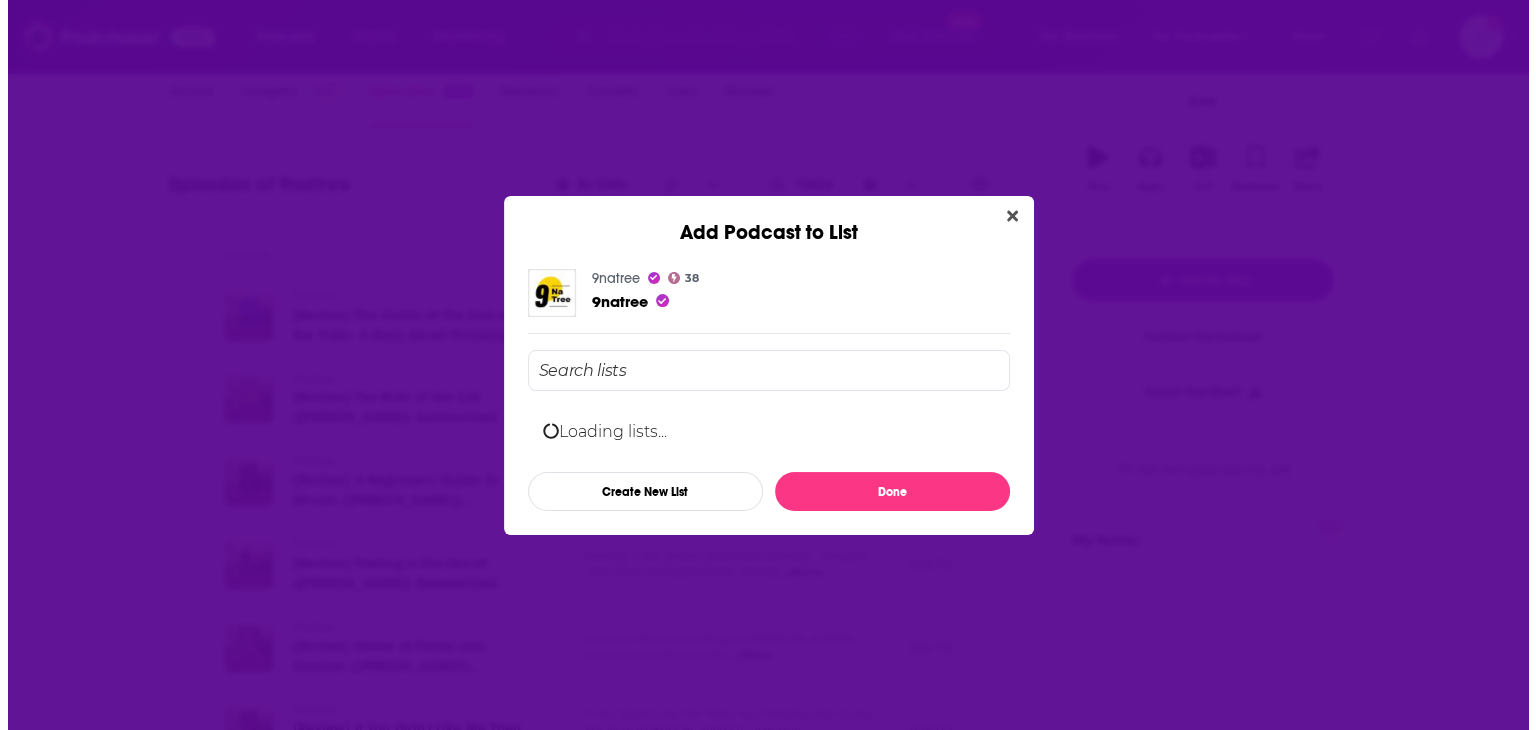 scroll, scrollTop: 0, scrollLeft: 0, axis: both 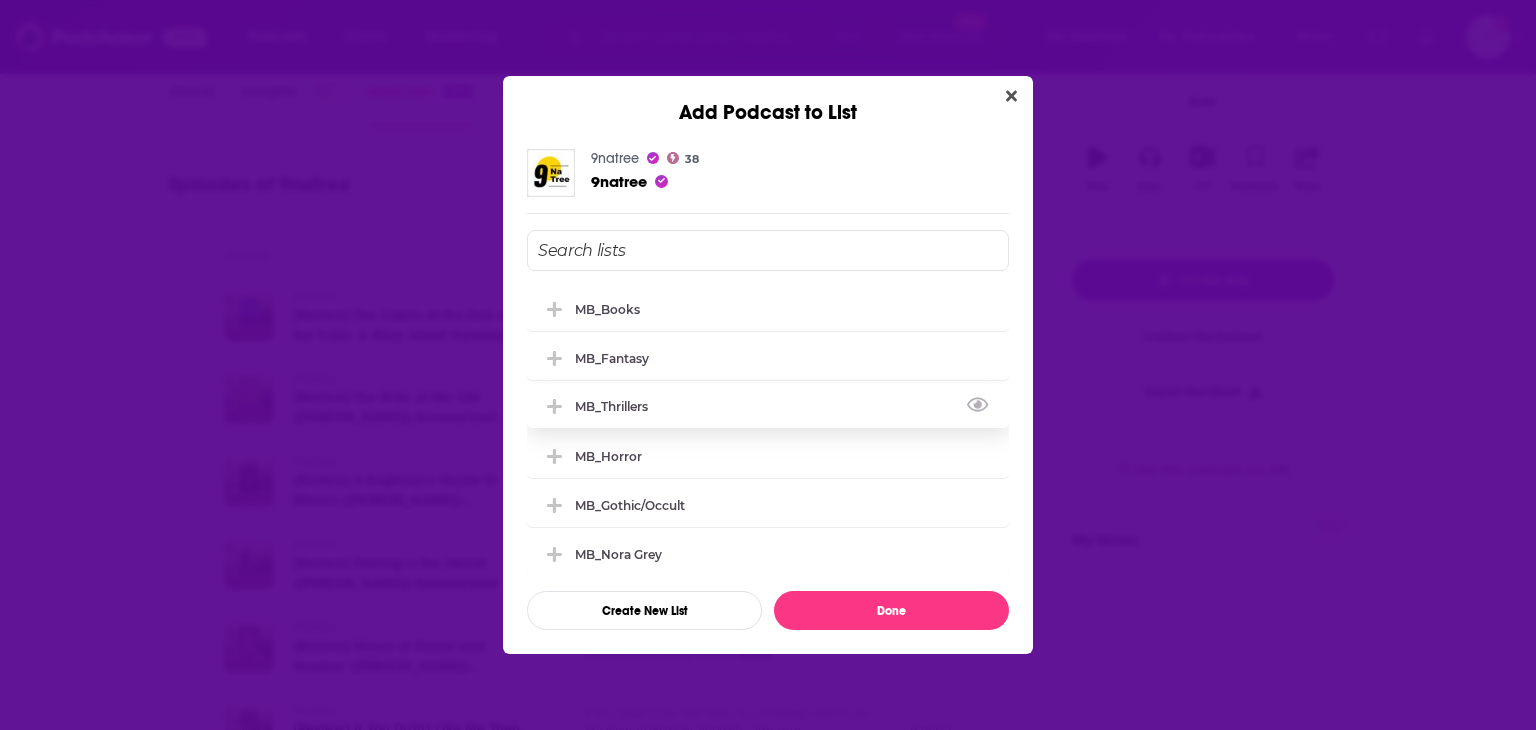 click on "MB_Thrillers" at bounding box center [768, 406] 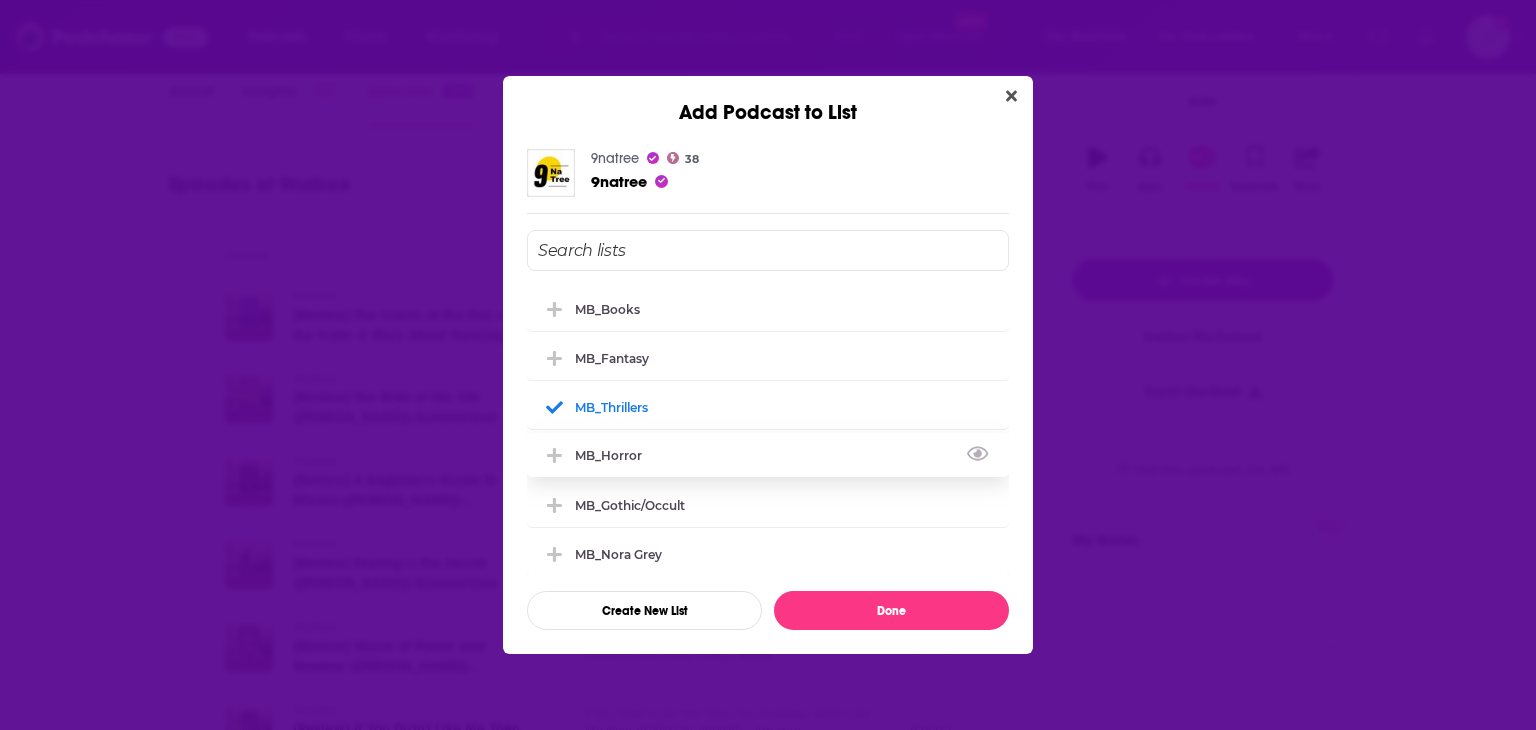 click on "MB_Horror" at bounding box center (614, 455) 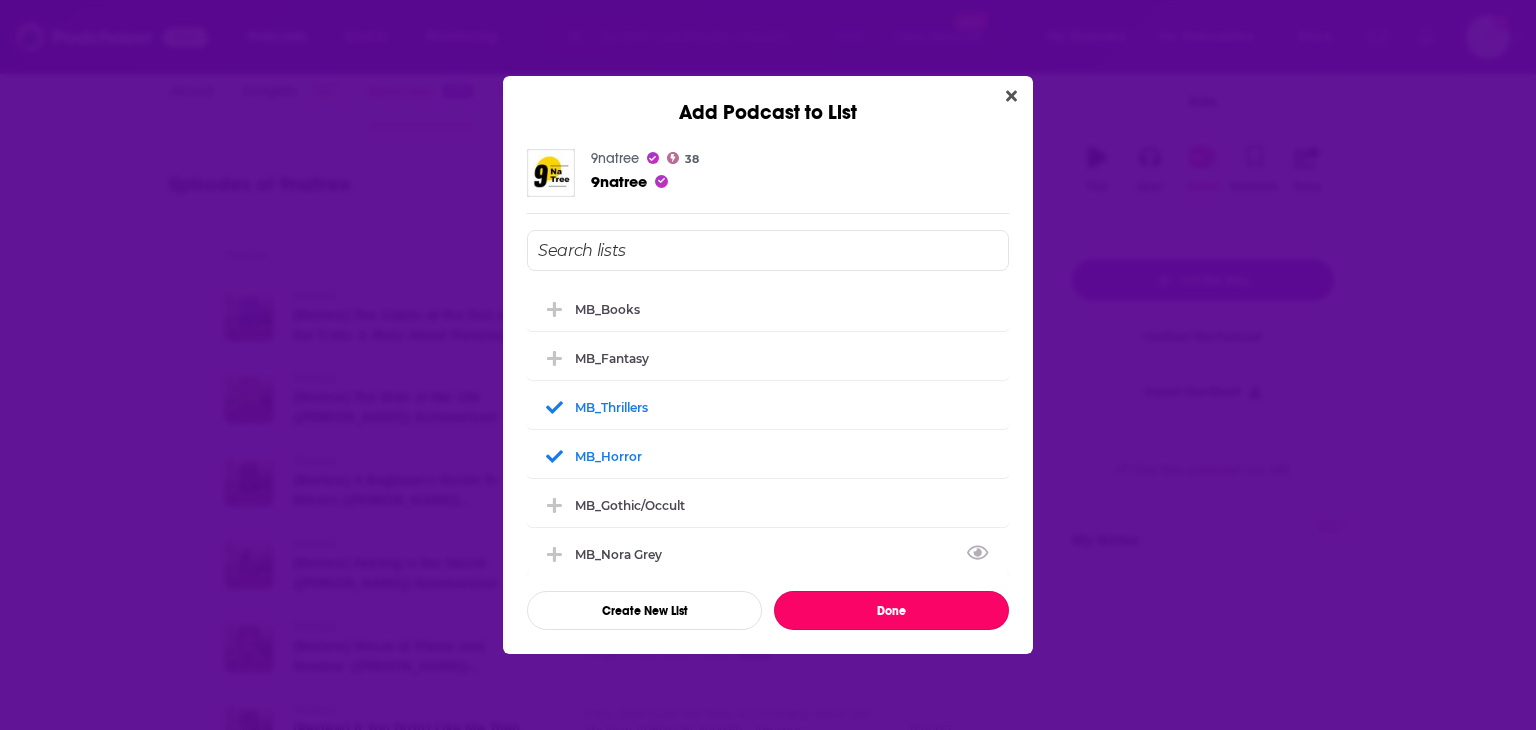click on "Done" at bounding box center (891, 610) 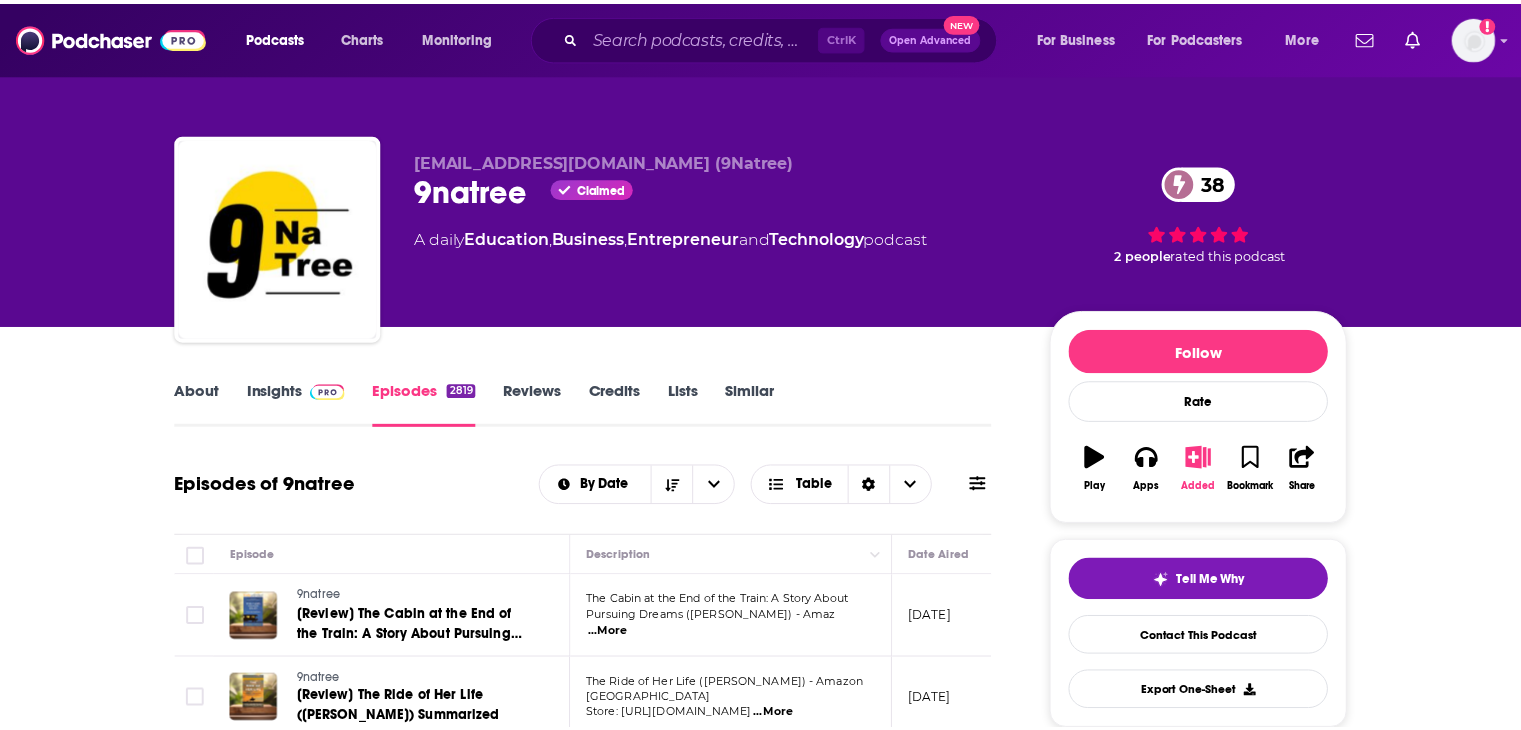 scroll, scrollTop: 300, scrollLeft: 0, axis: vertical 